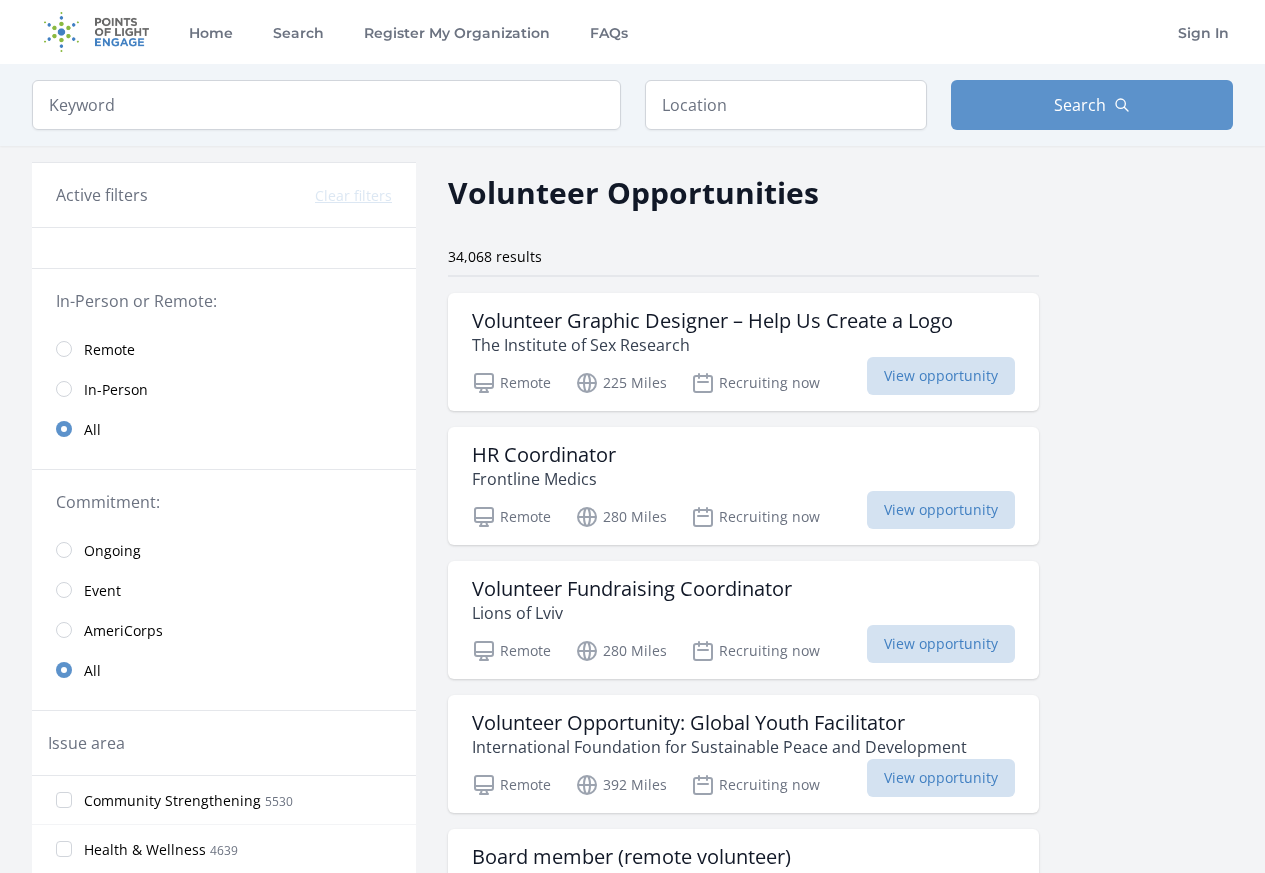 scroll, scrollTop: 0, scrollLeft: 0, axis: both 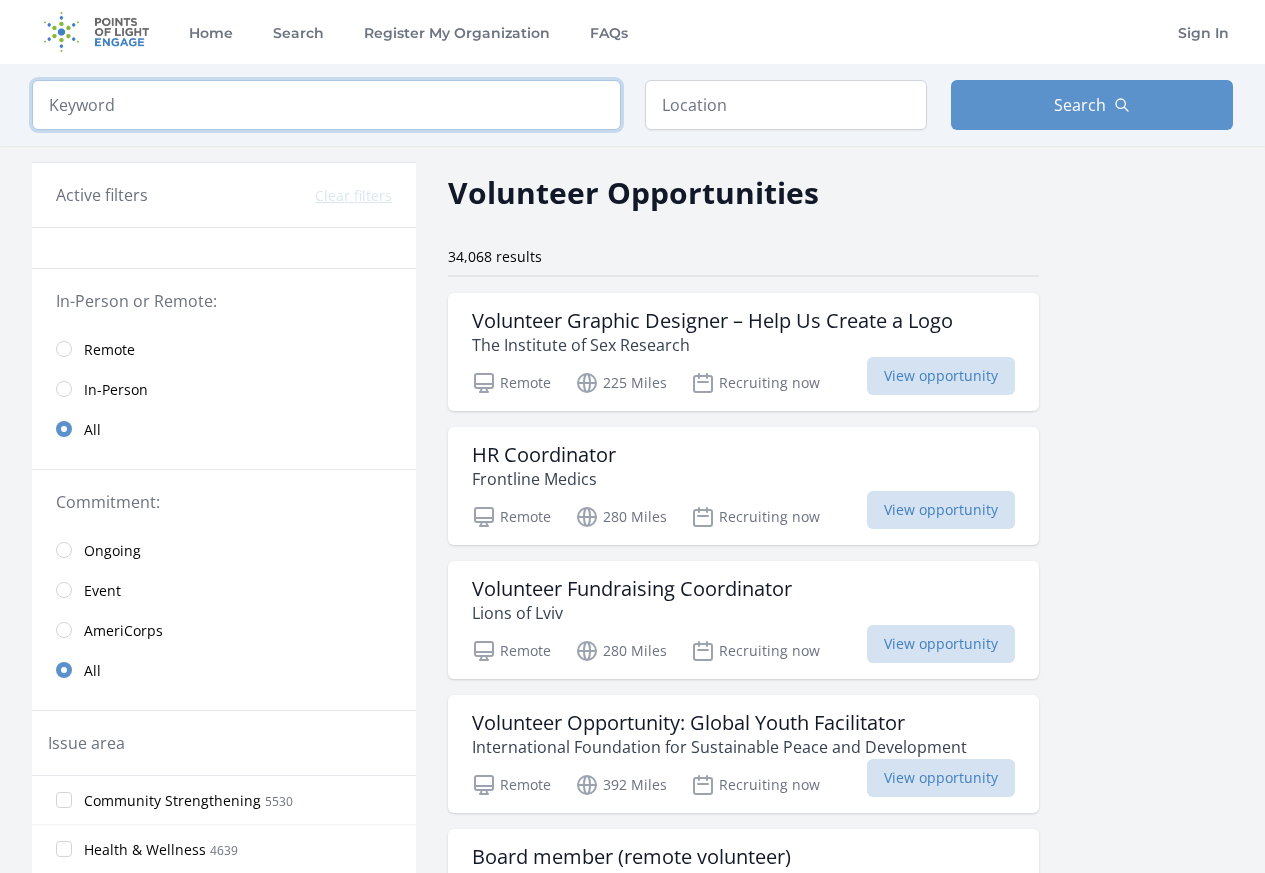 click at bounding box center (326, 105) 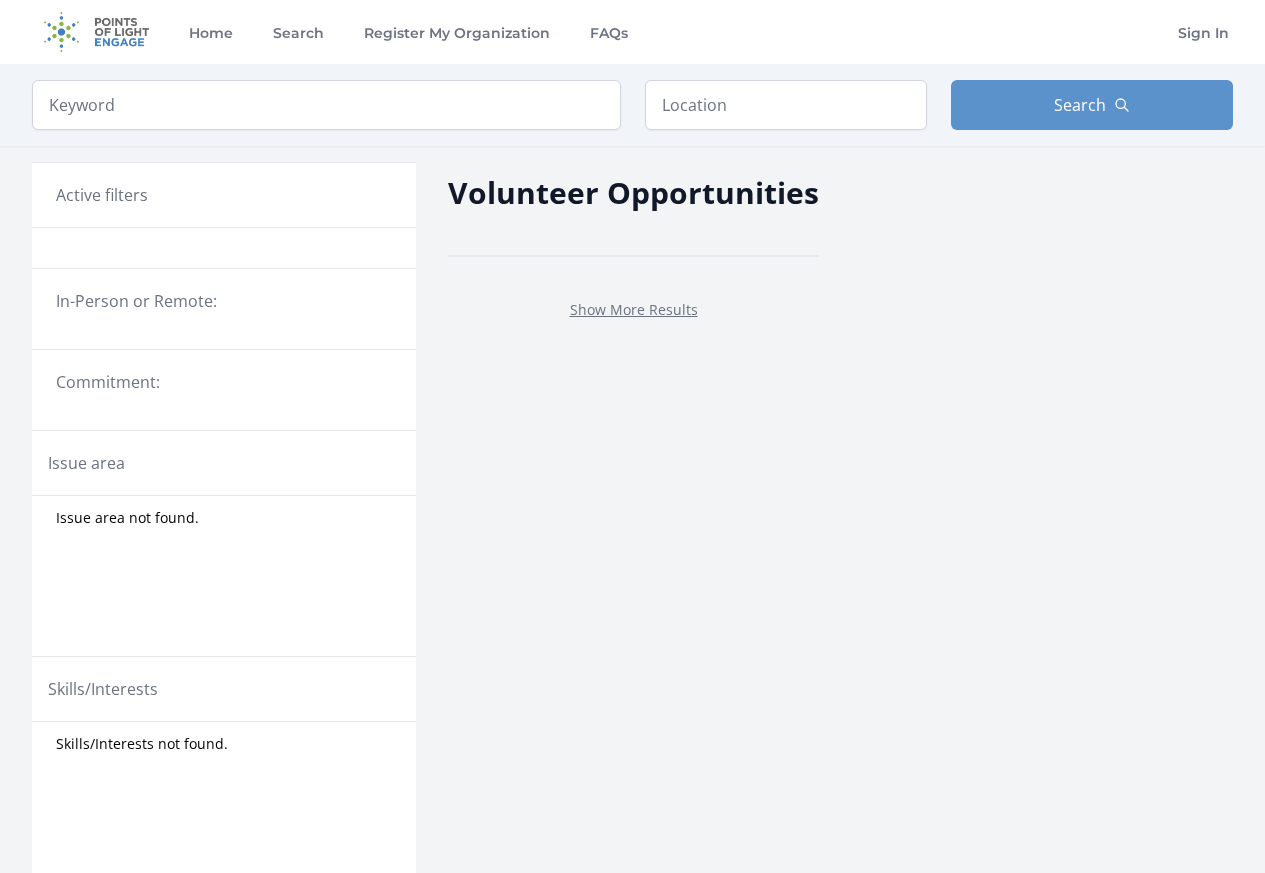 scroll, scrollTop: 0, scrollLeft: 0, axis: both 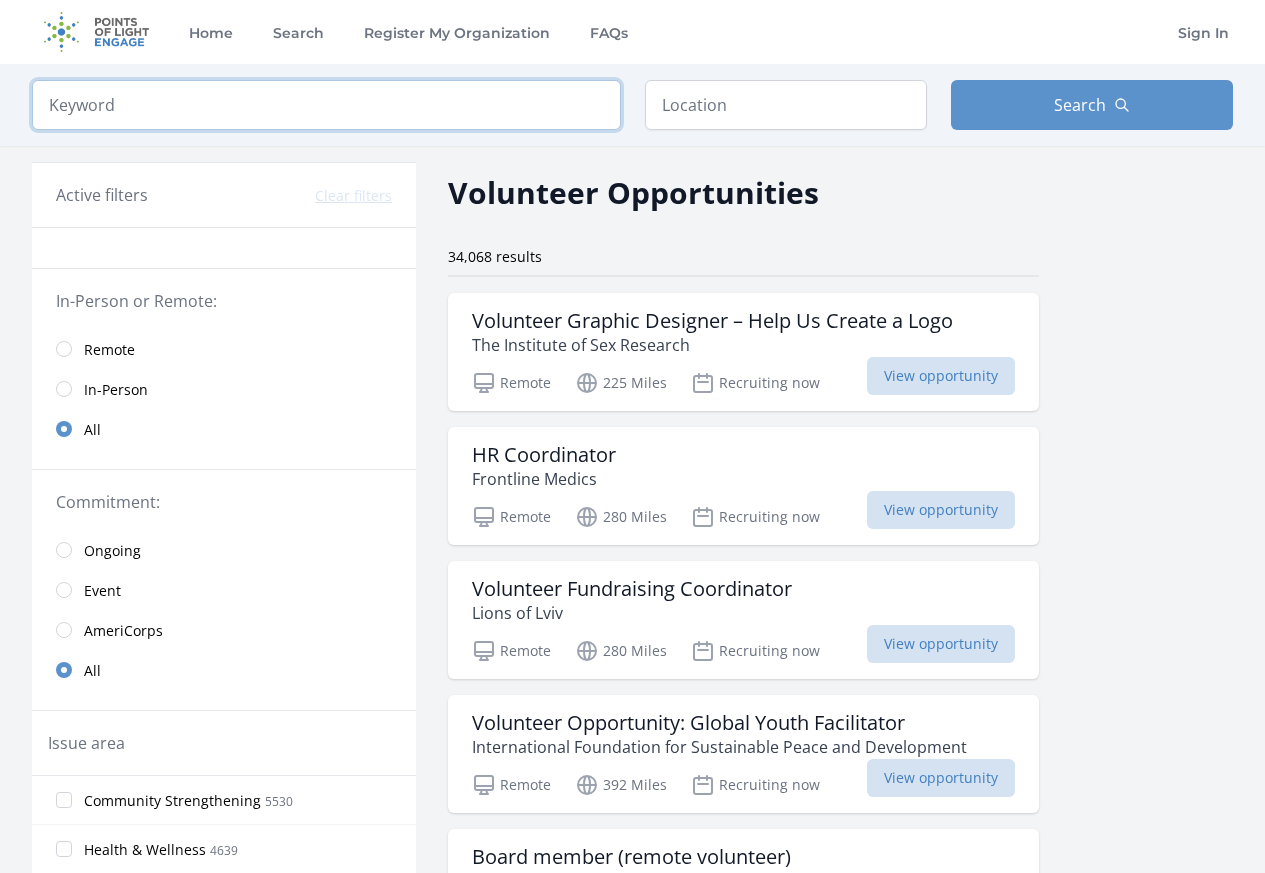 click at bounding box center (326, 105) 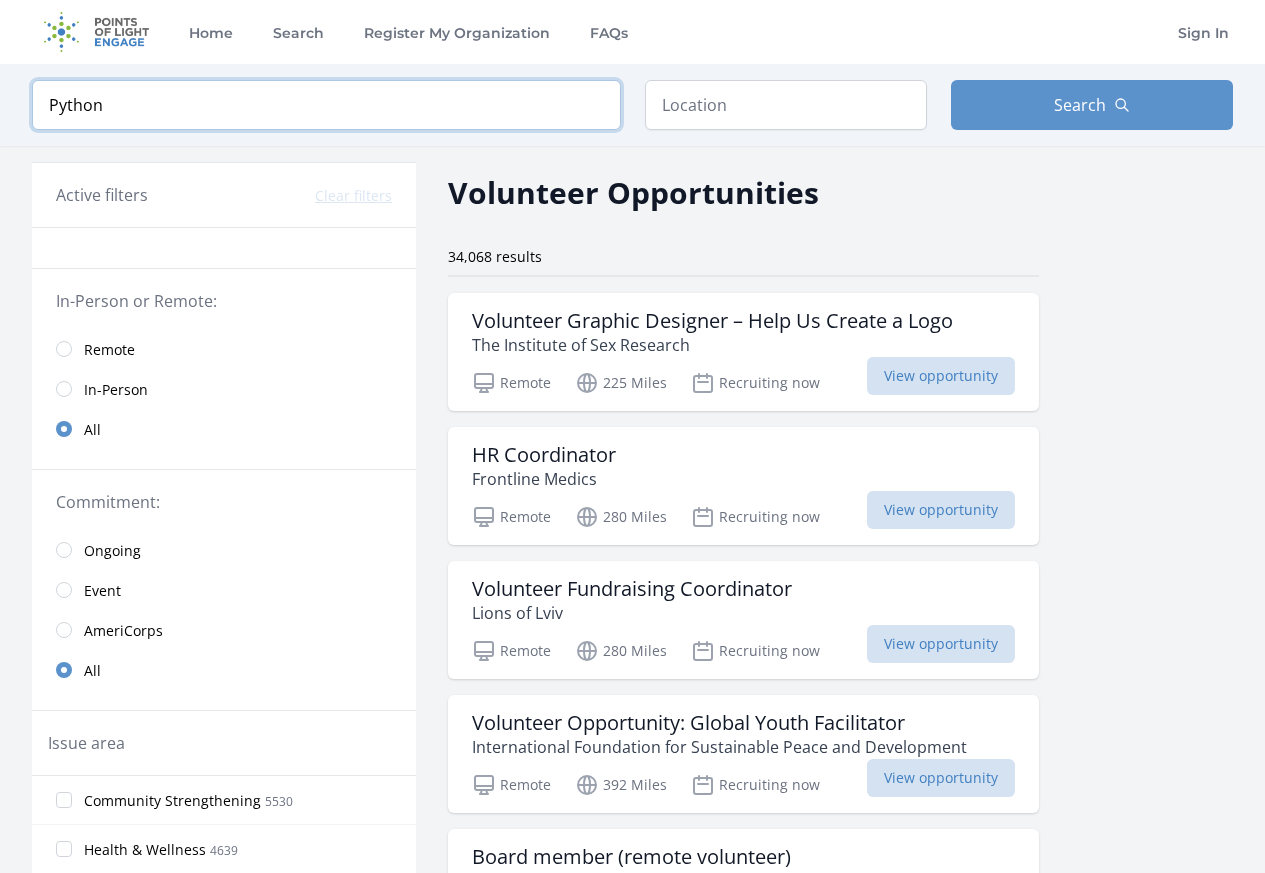 type on "Python" 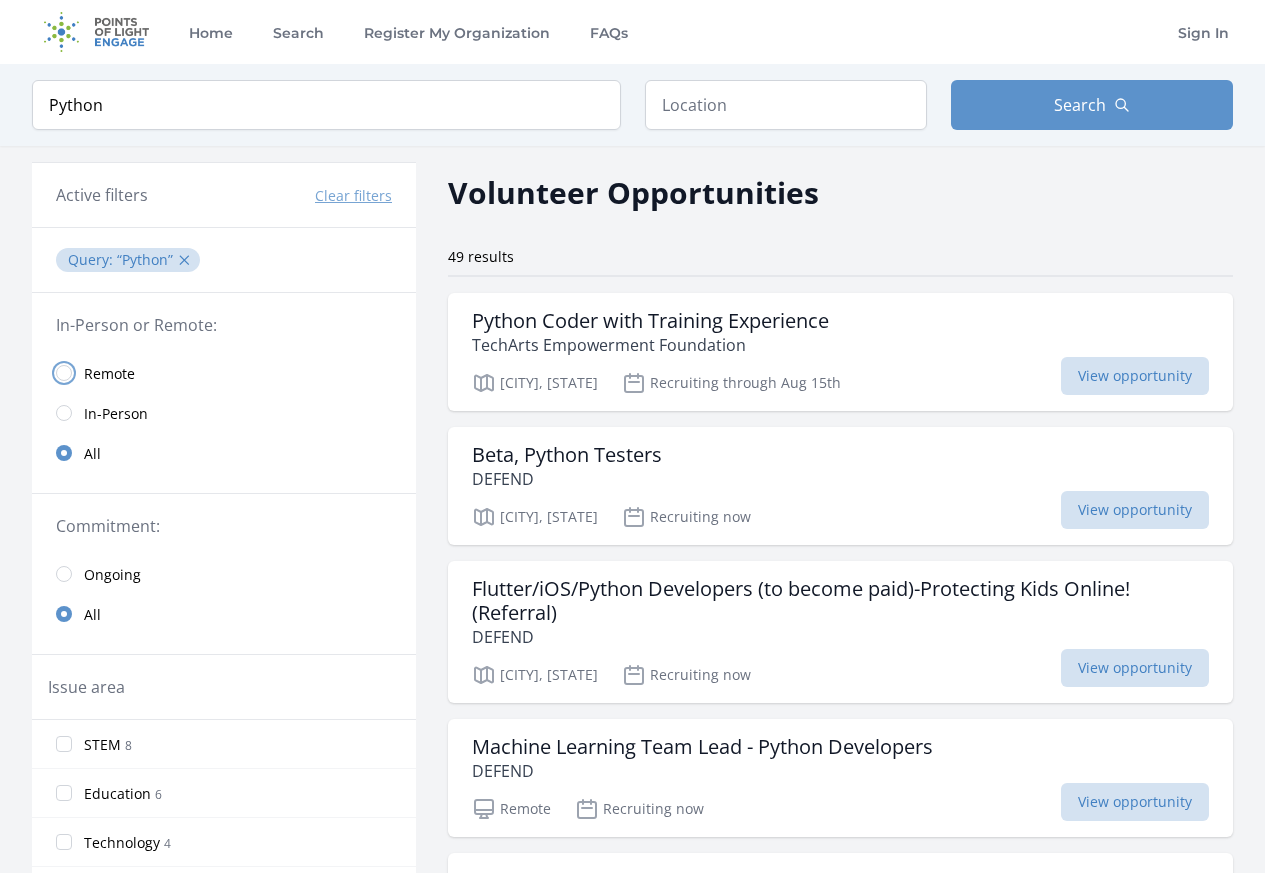 click at bounding box center [64, 373] 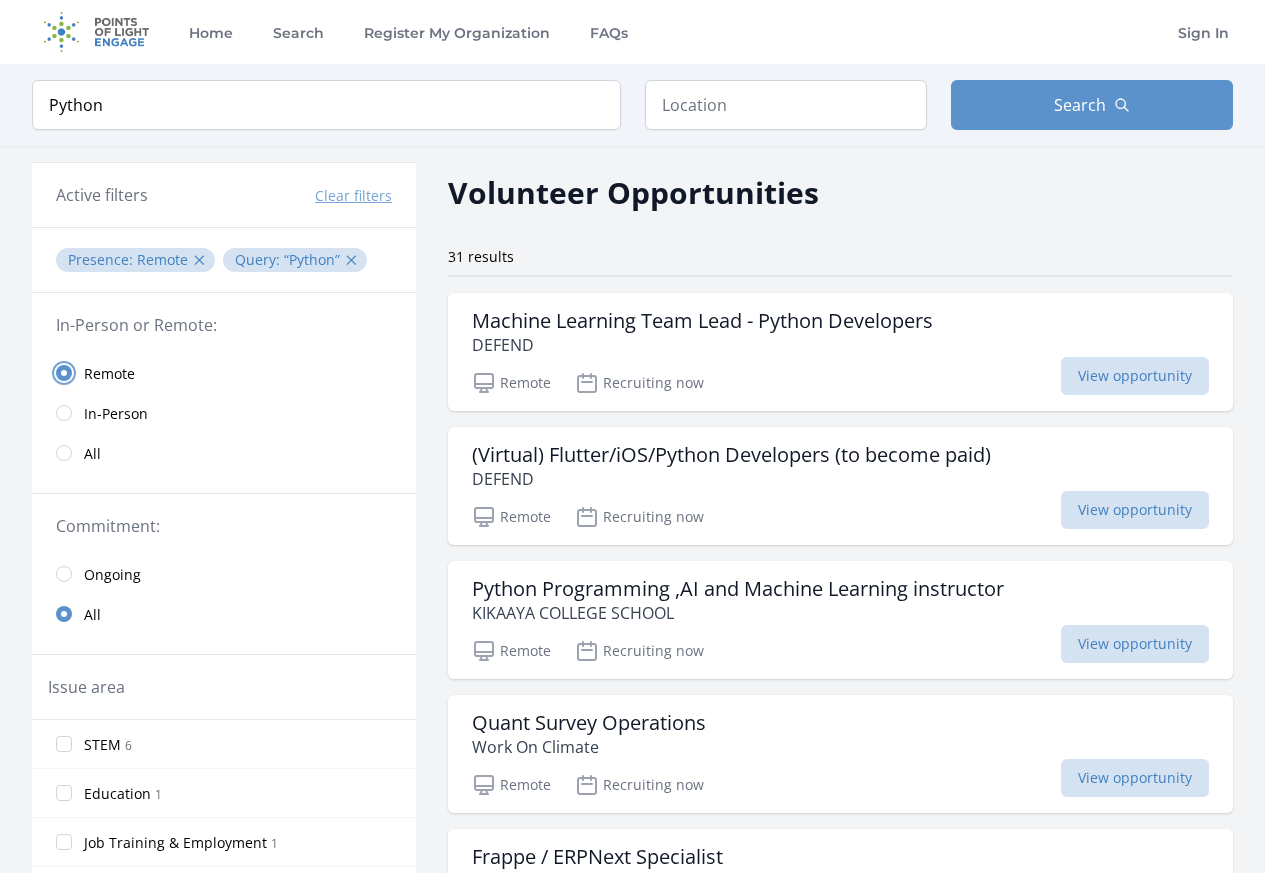 click at bounding box center (64, 373) 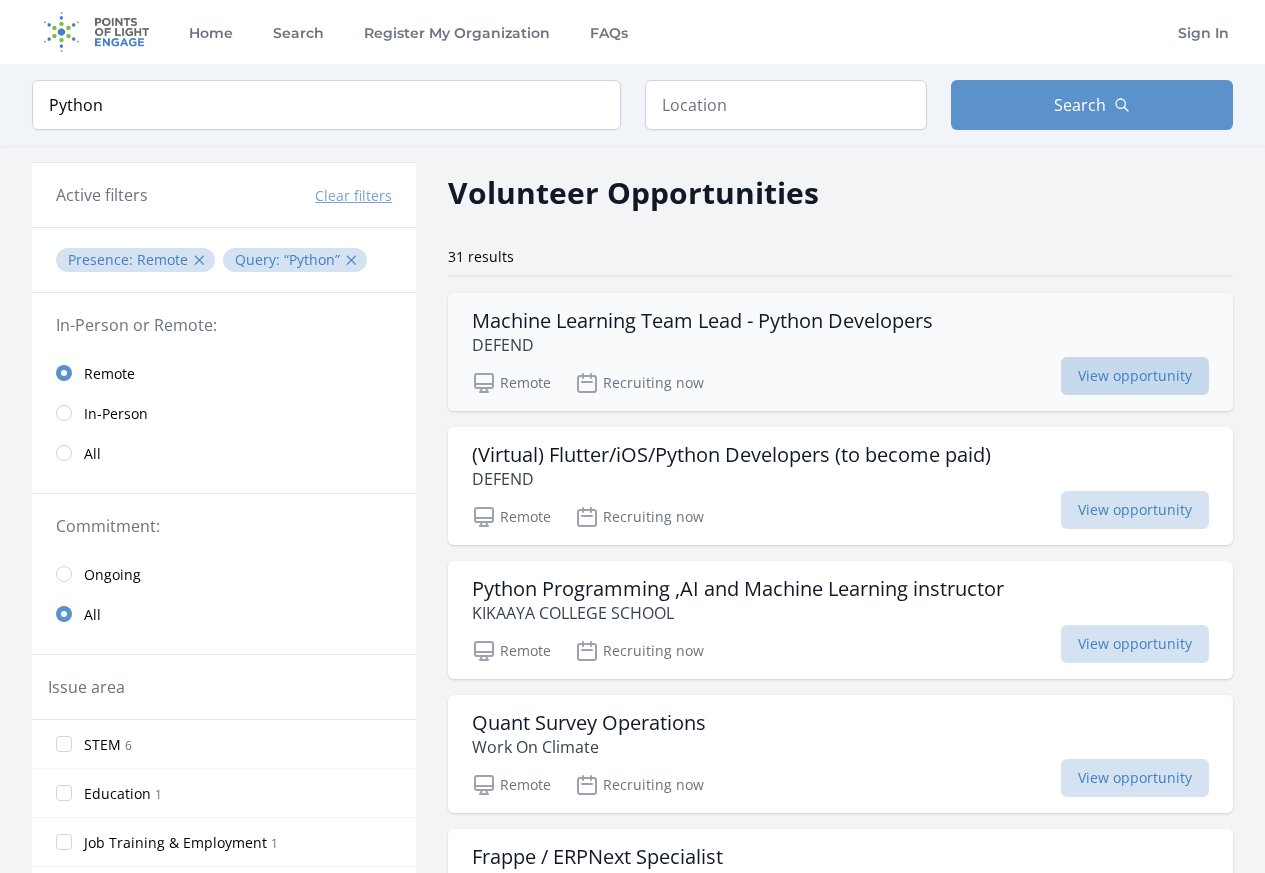 click on "View opportunity" at bounding box center (1135, 376) 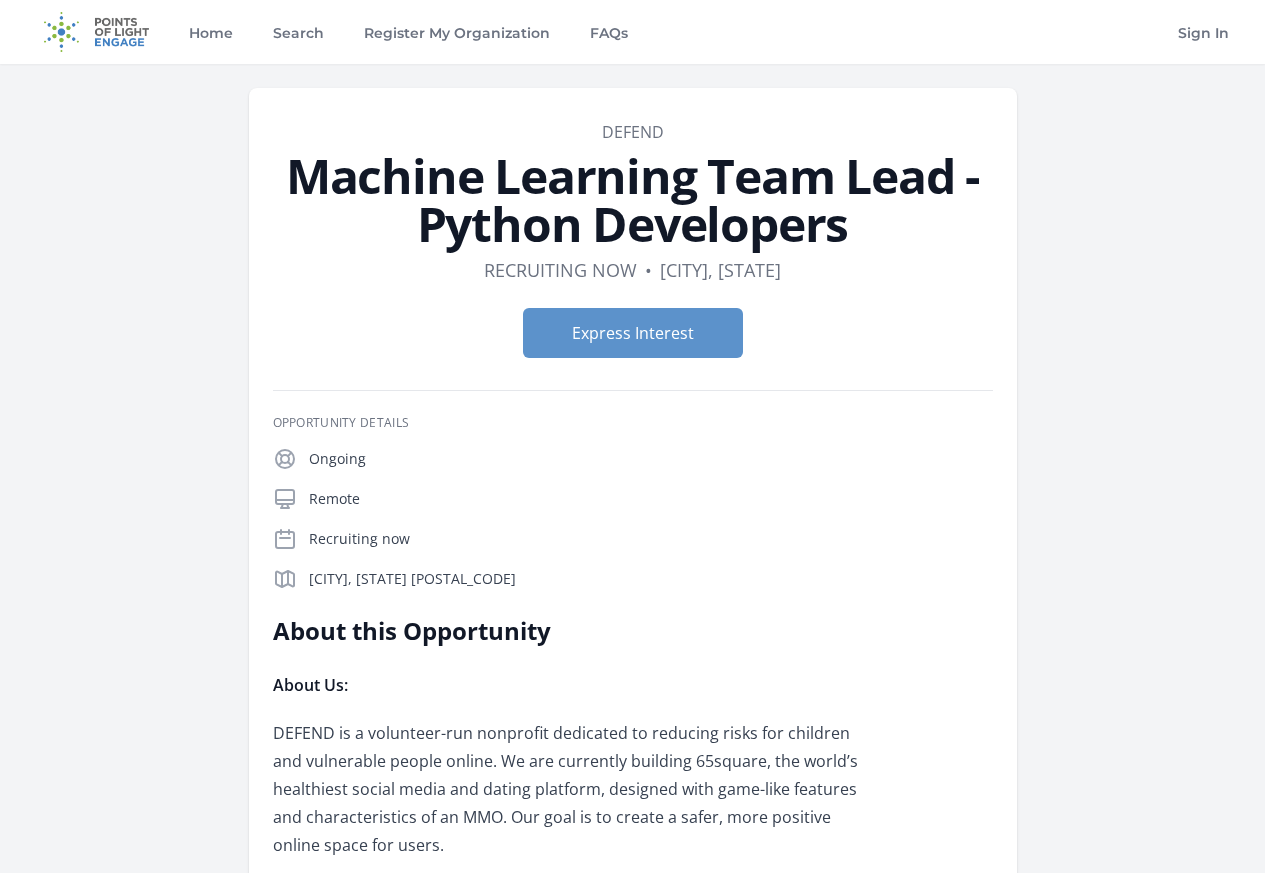 scroll, scrollTop: 0, scrollLeft: 0, axis: both 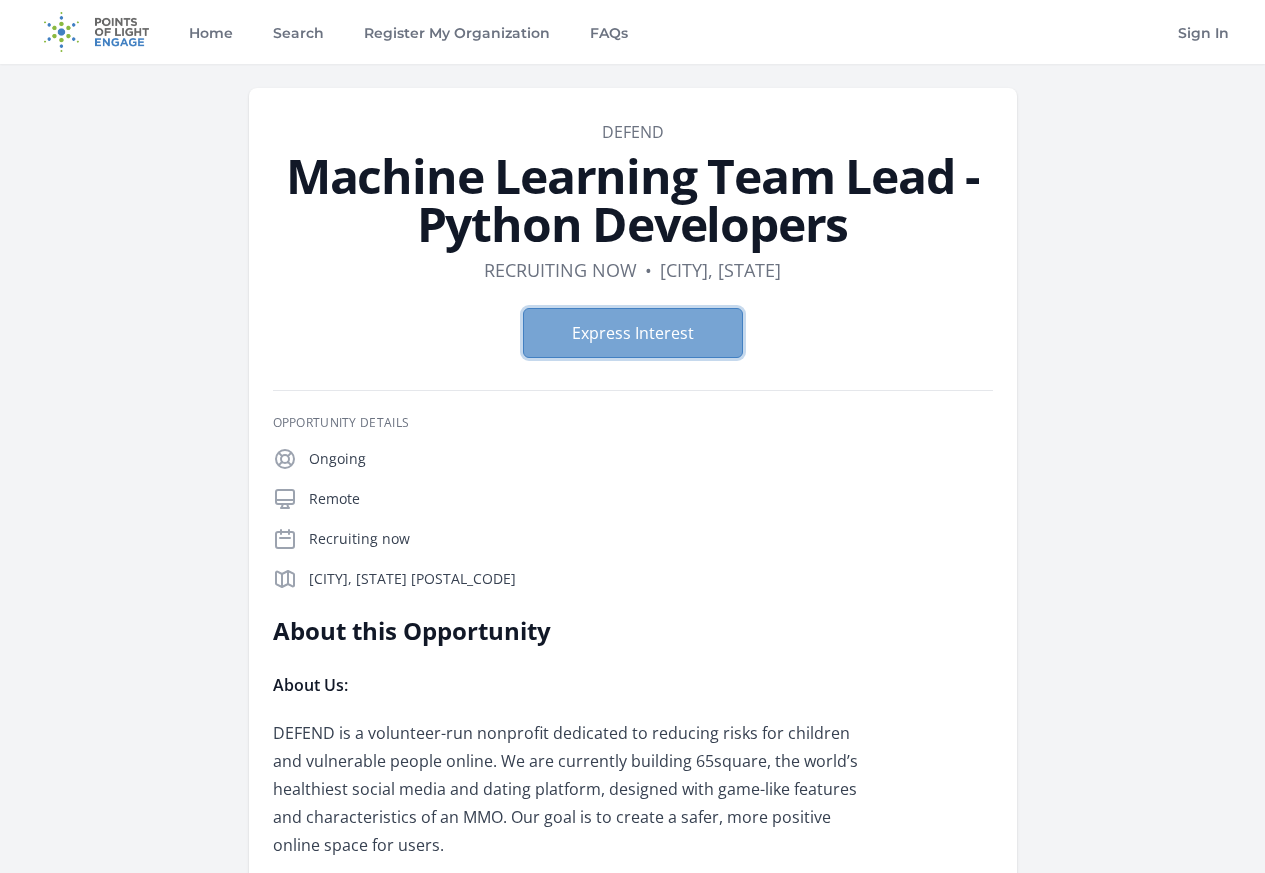 click on "Express Interest" at bounding box center [633, 333] 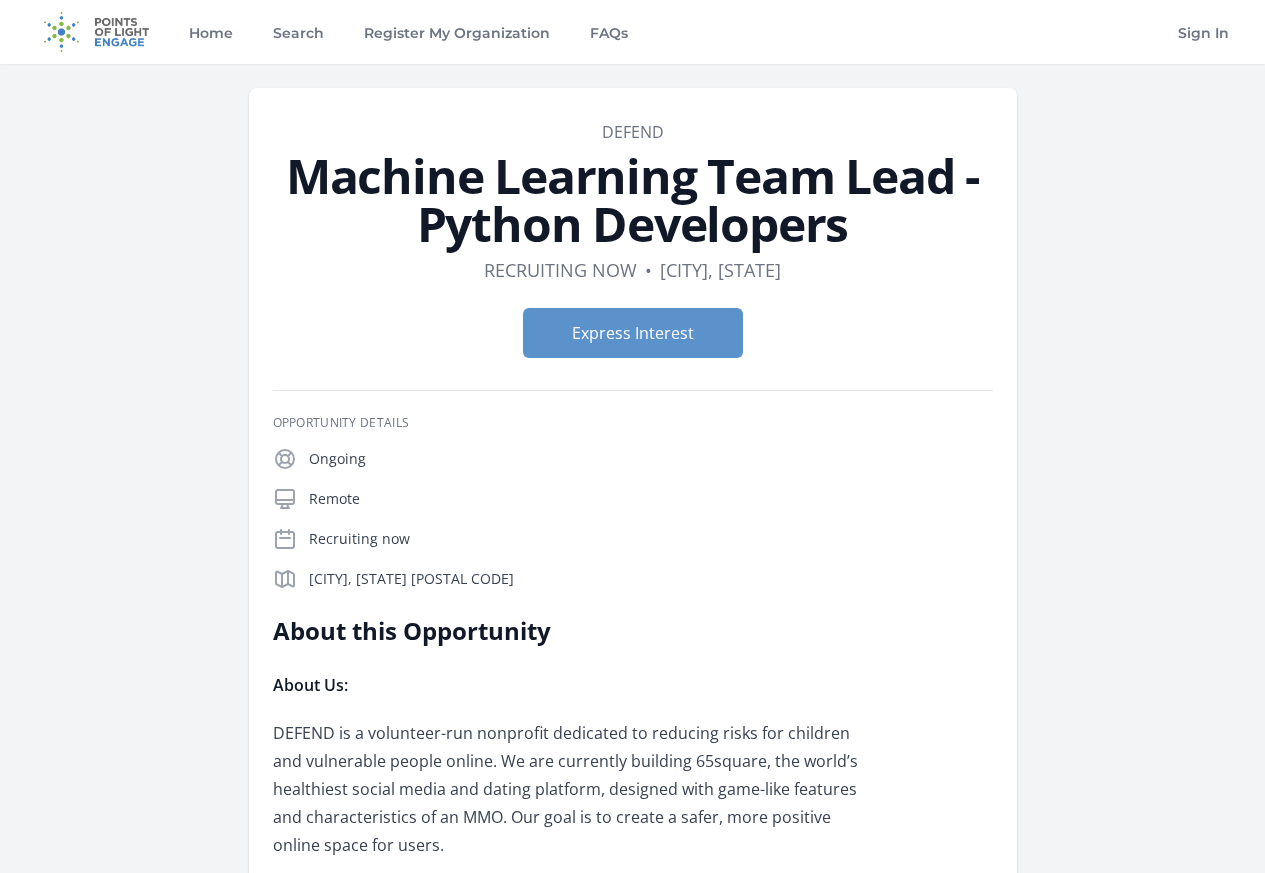 scroll, scrollTop: 0, scrollLeft: 0, axis: both 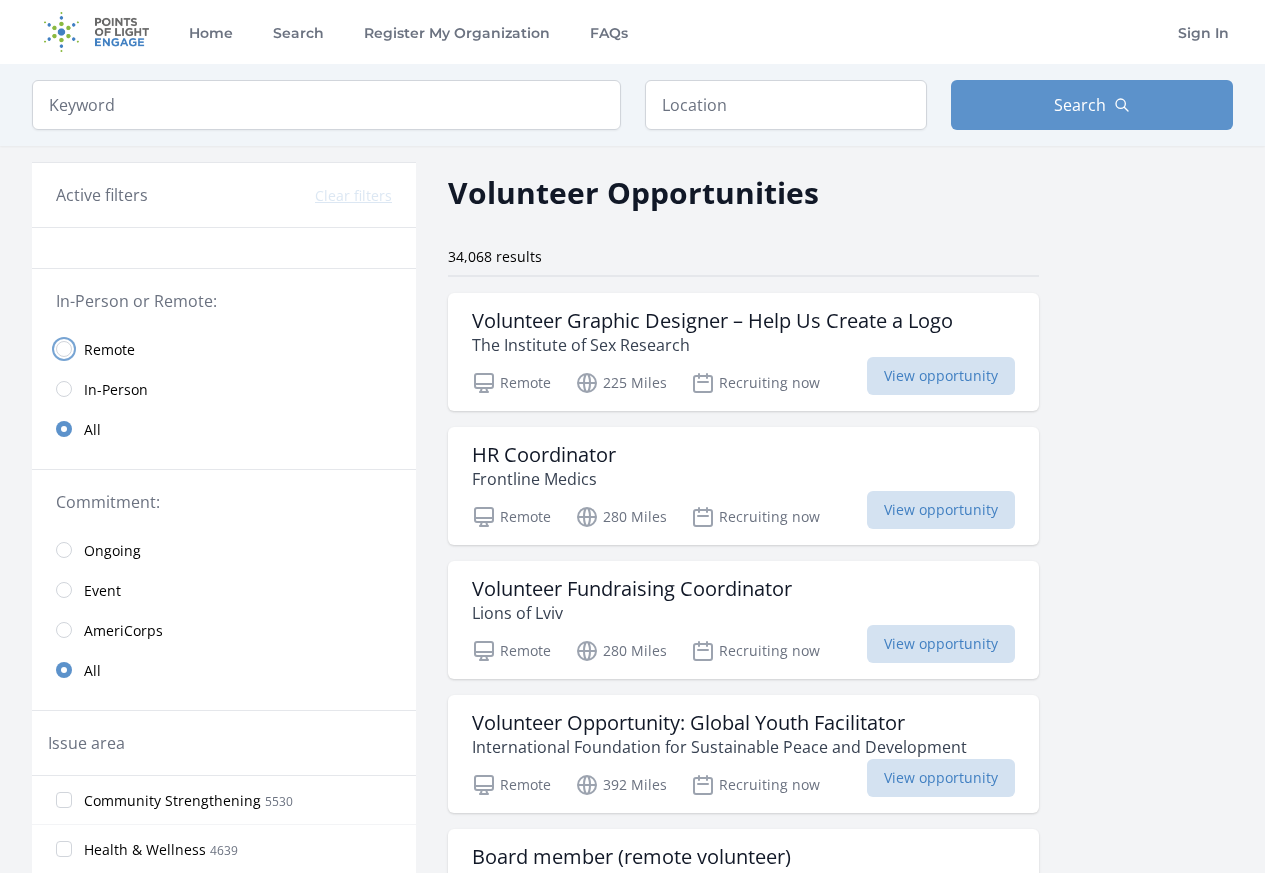 click at bounding box center [64, 349] 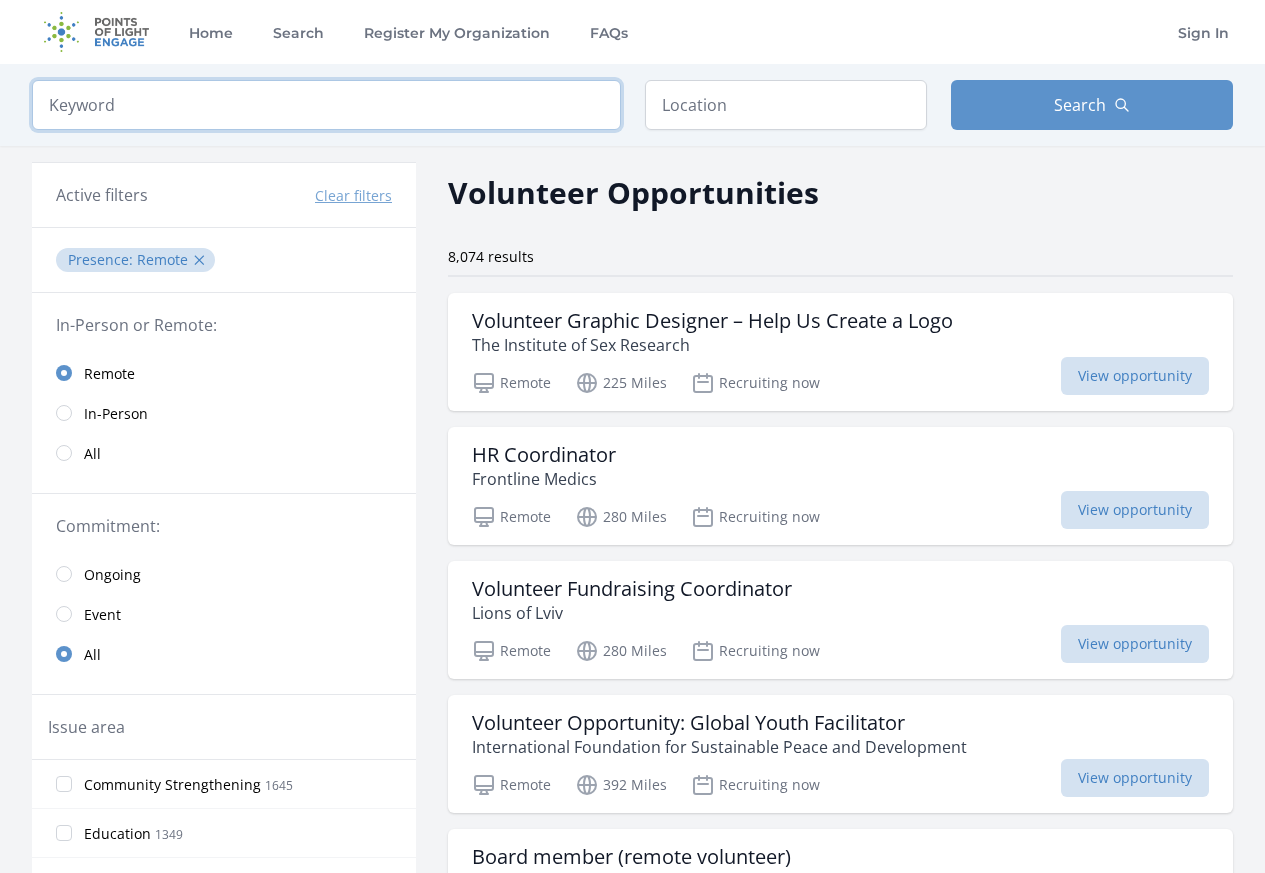 click at bounding box center [326, 105] 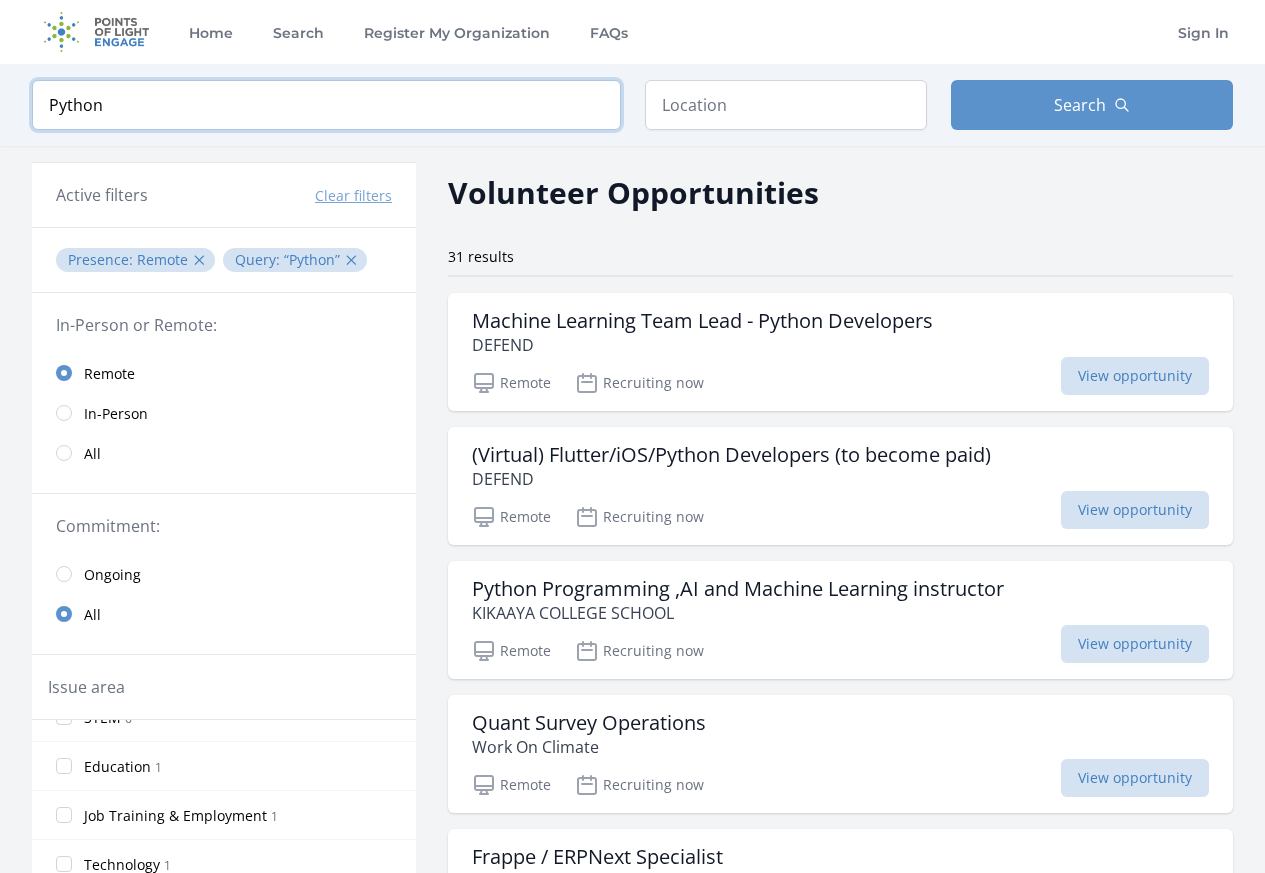 scroll, scrollTop: 35, scrollLeft: 0, axis: vertical 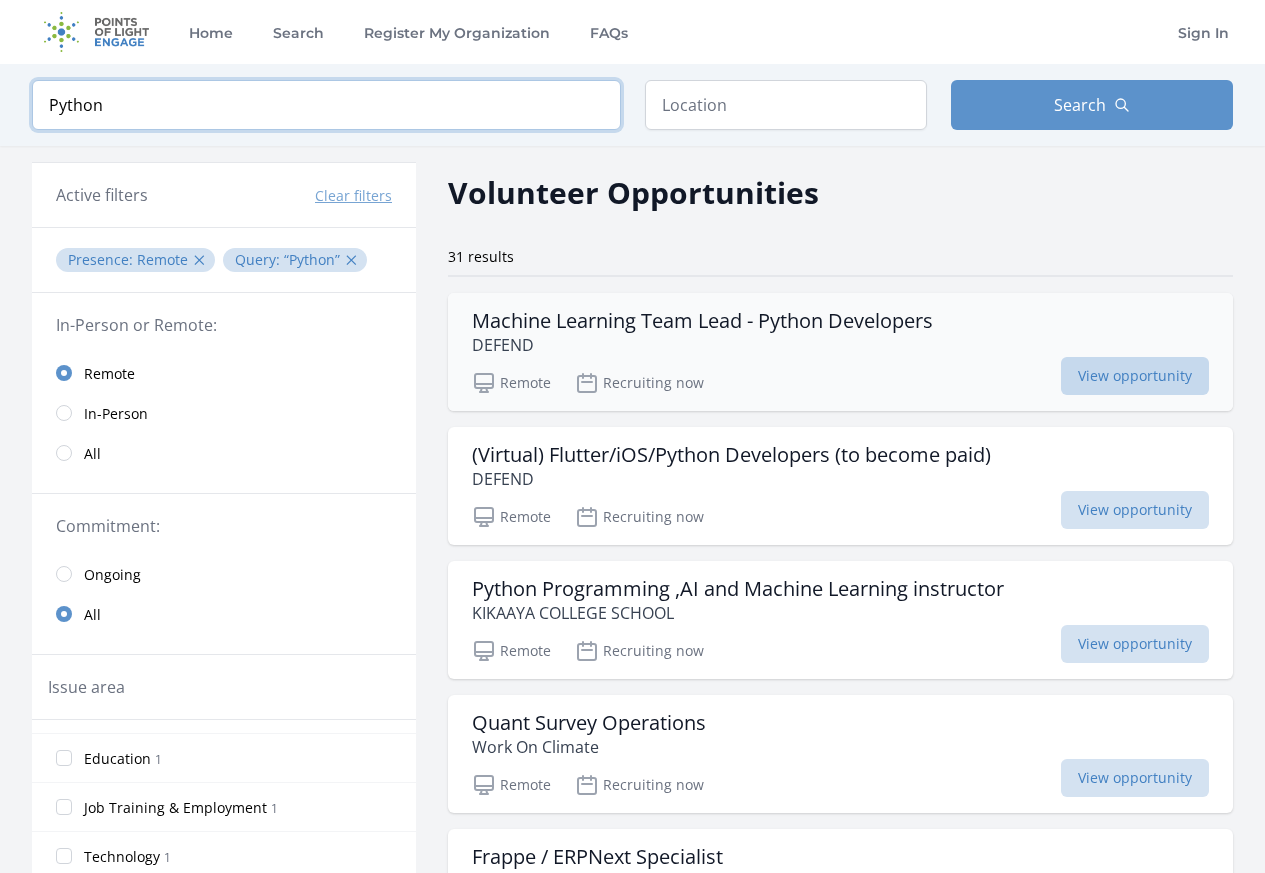 type on "Python" 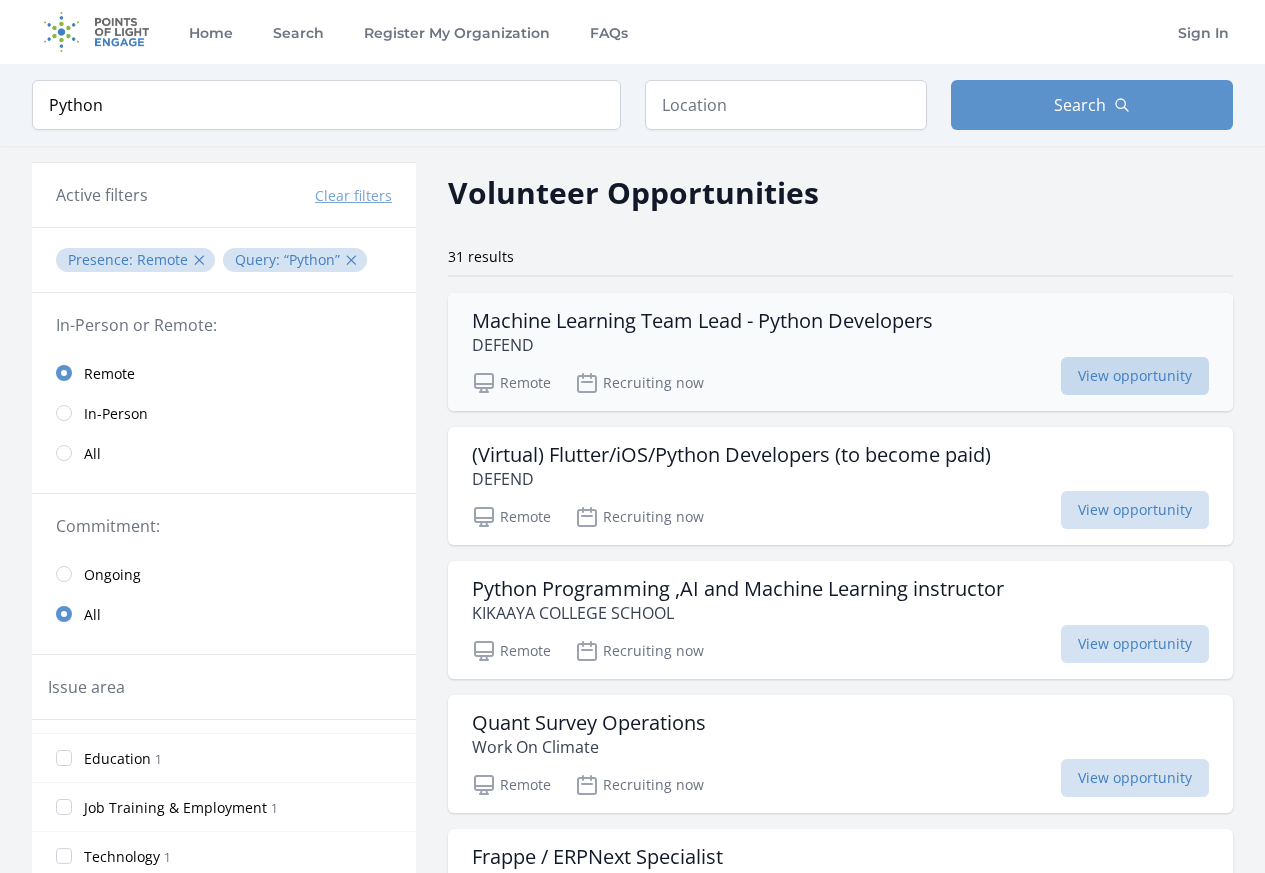 click on "View opportunity" at bounding box center [1135, 376] 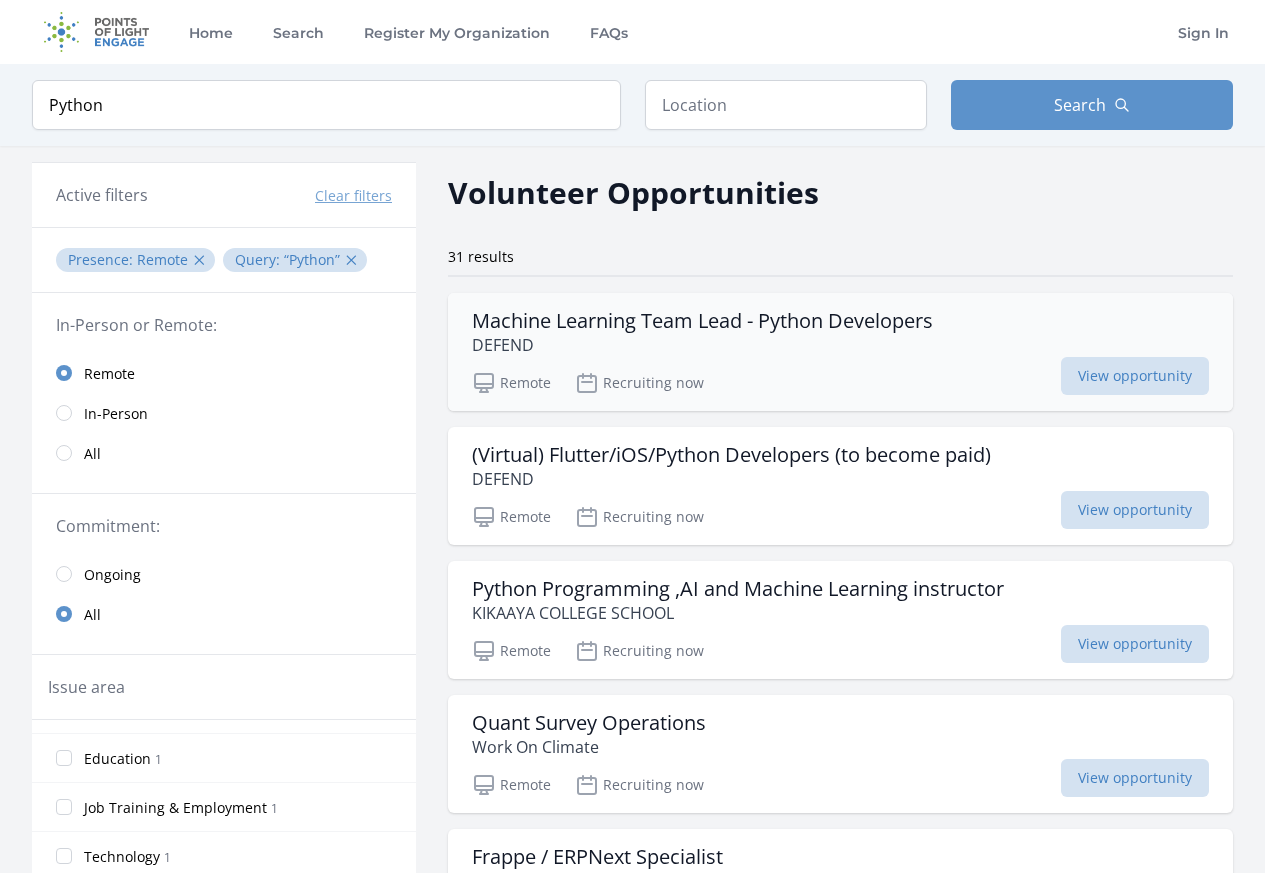 click on "Machine Learning Team Lead - Python Developers" at bounding box center [702, 321] 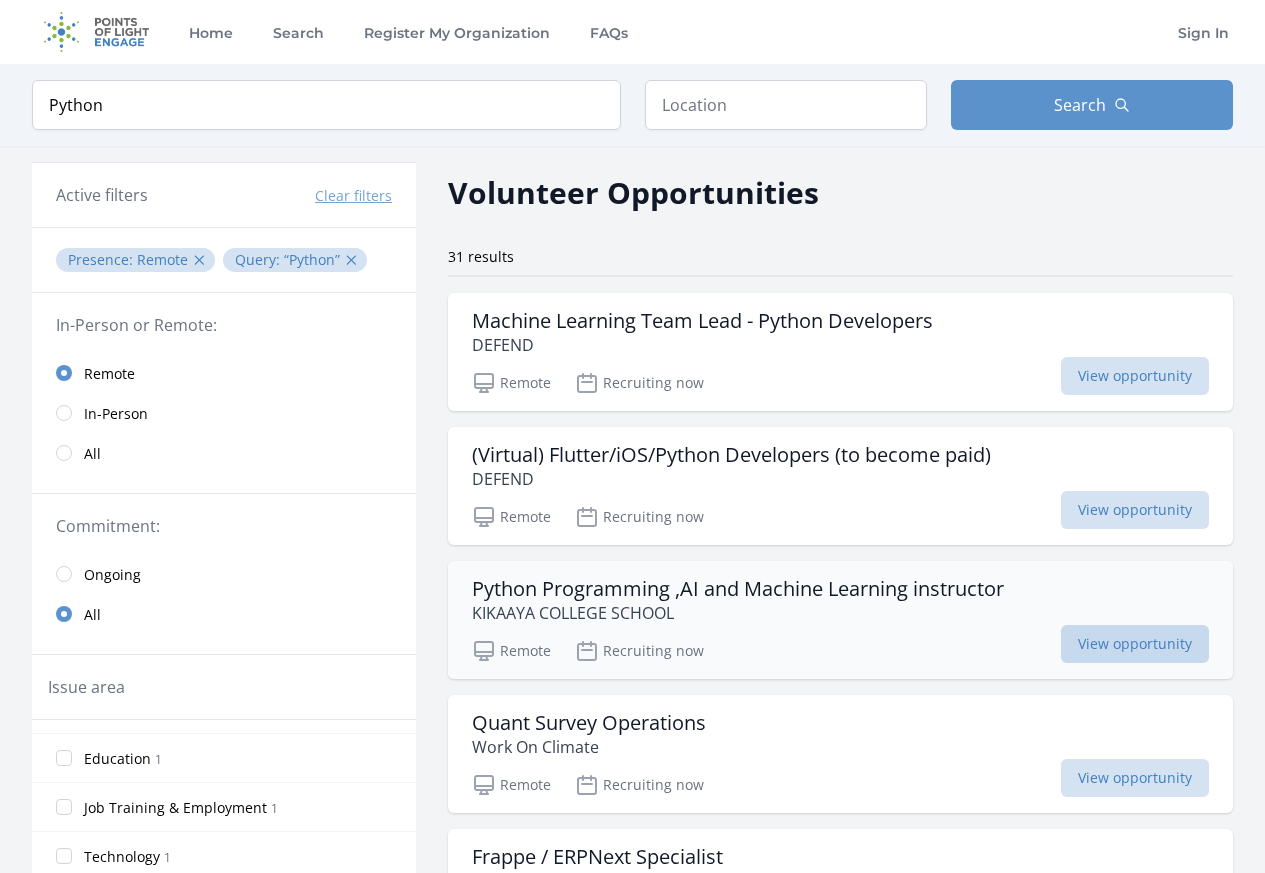 click on "View opportunity" at bounding box center [1135, 644] 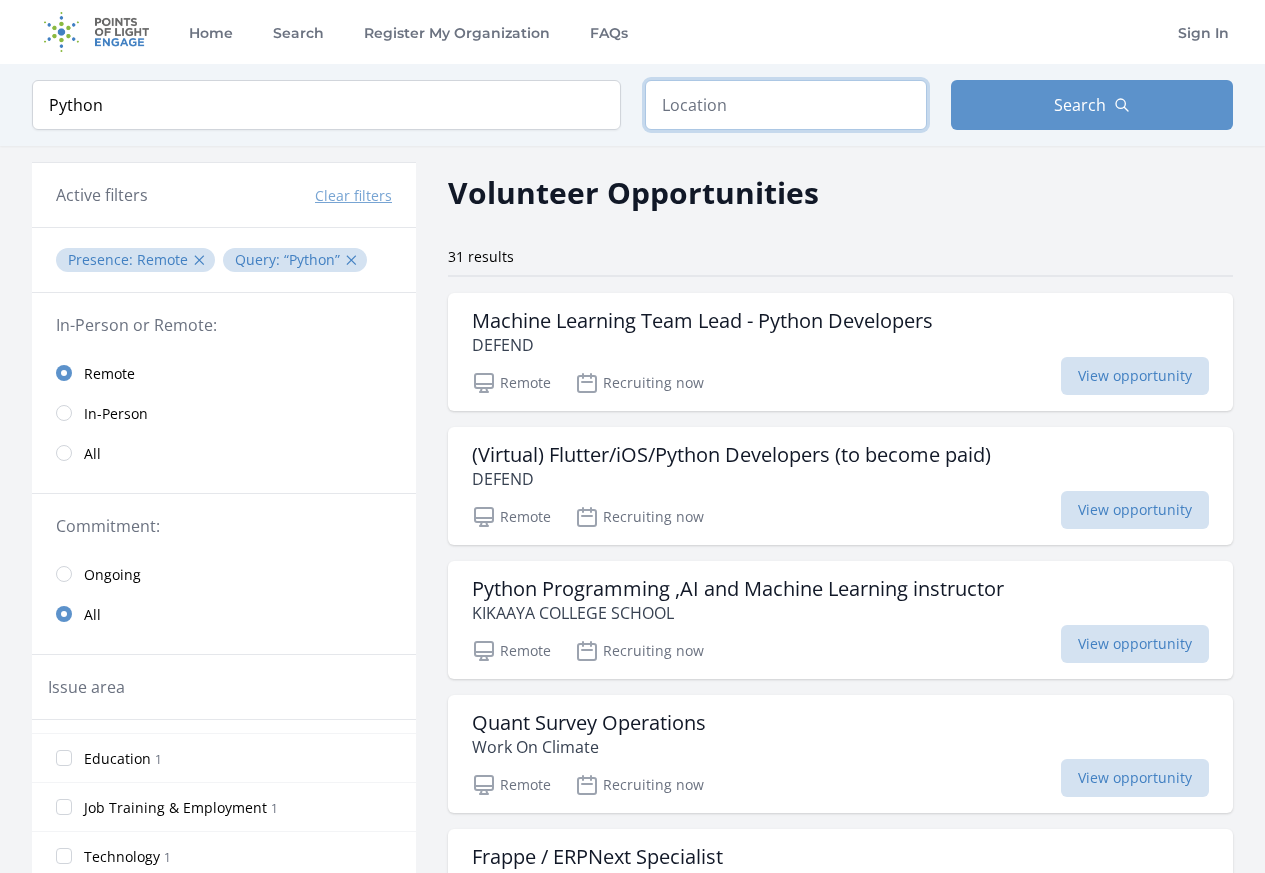 click at bounding box center (786, 105) 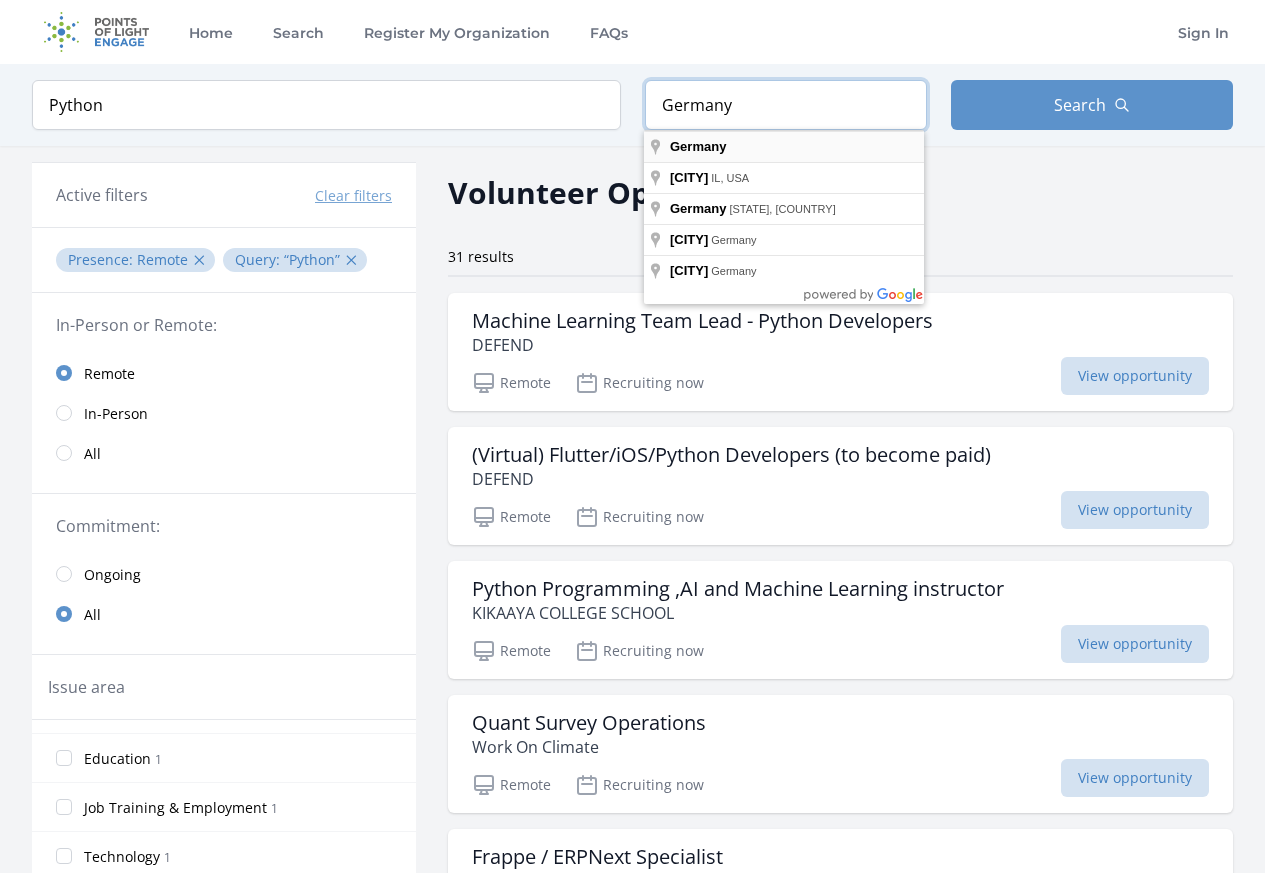 type on "Germany" 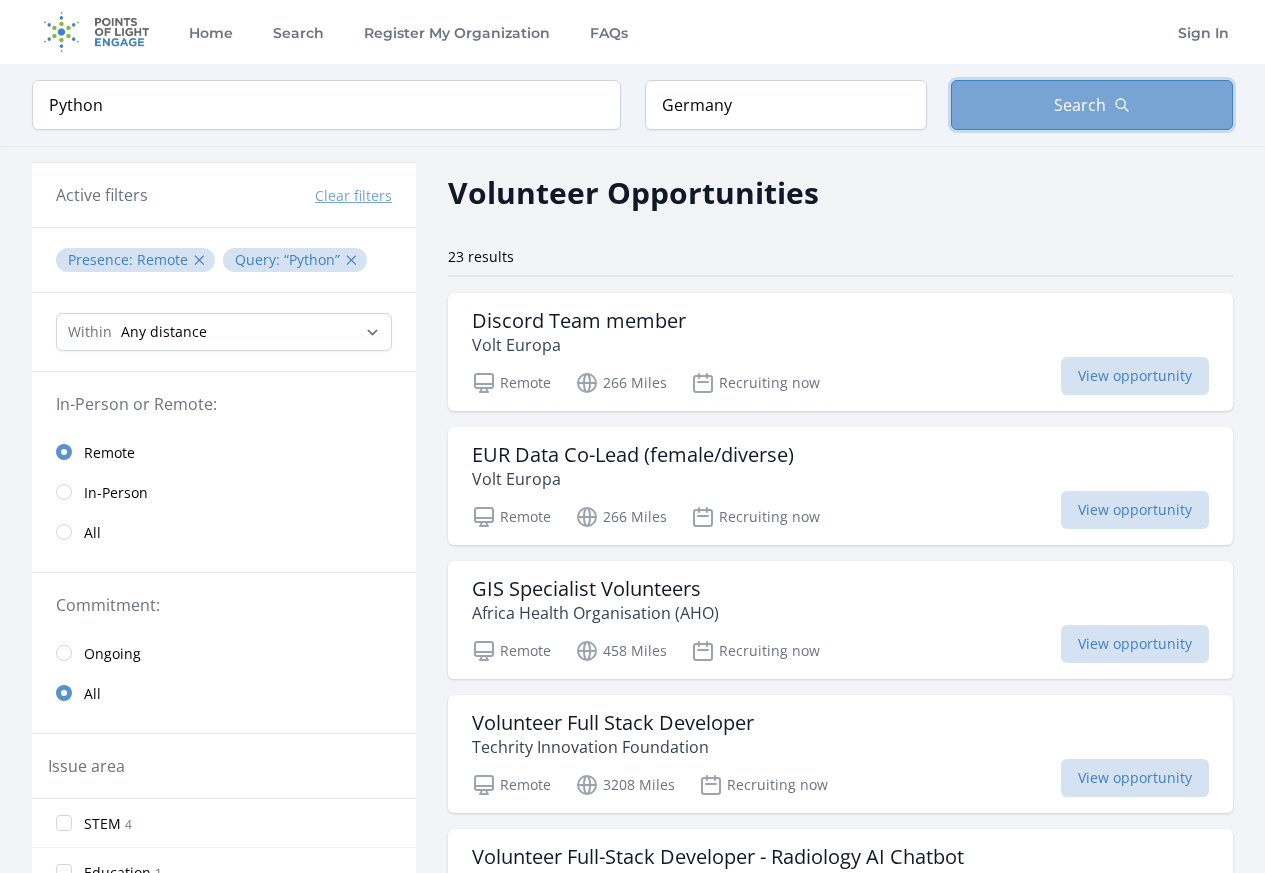 click on "Search" at bounding box center (1080, 105) 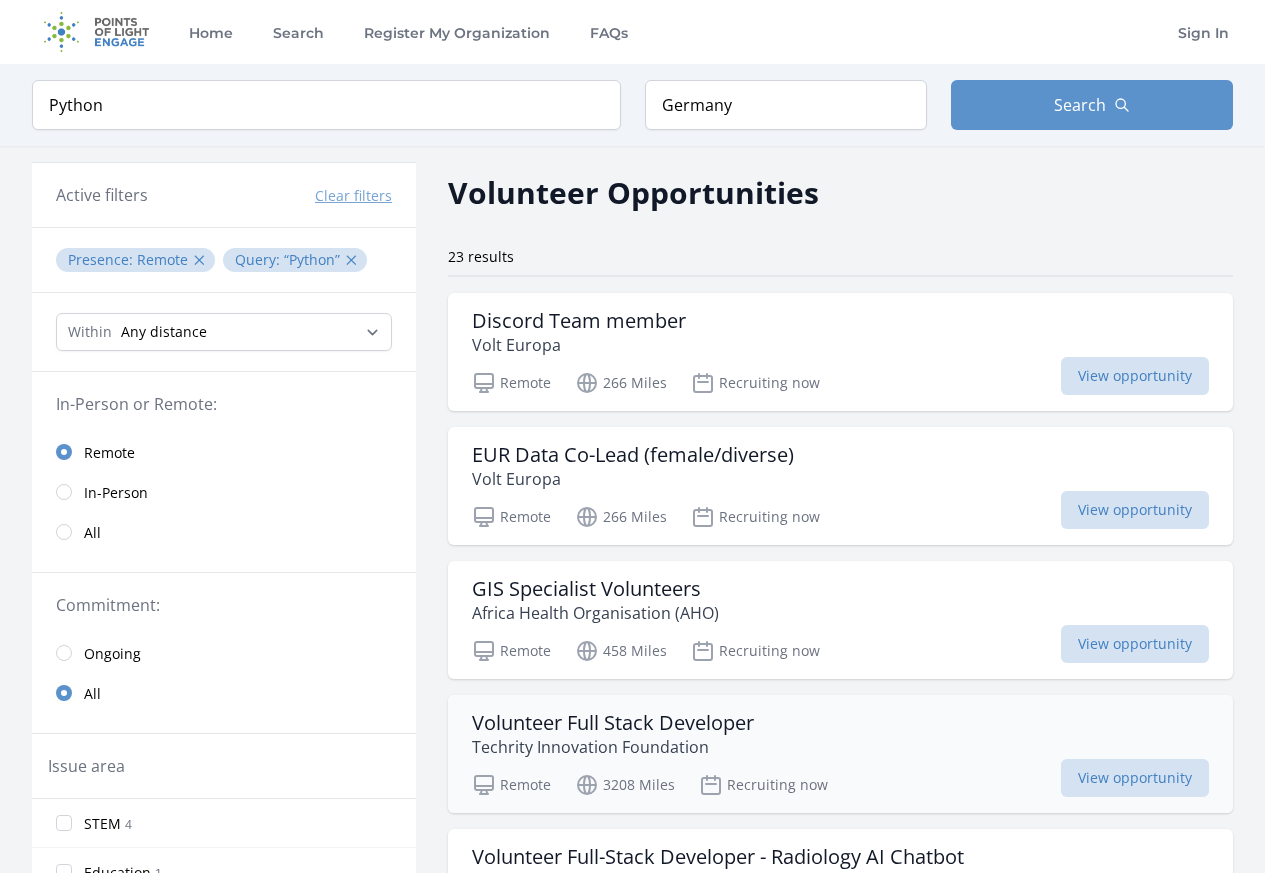 click on "Volunteer Full Stack Developer
Techrity Innovation Foundation" at bounding box center [840, 735] 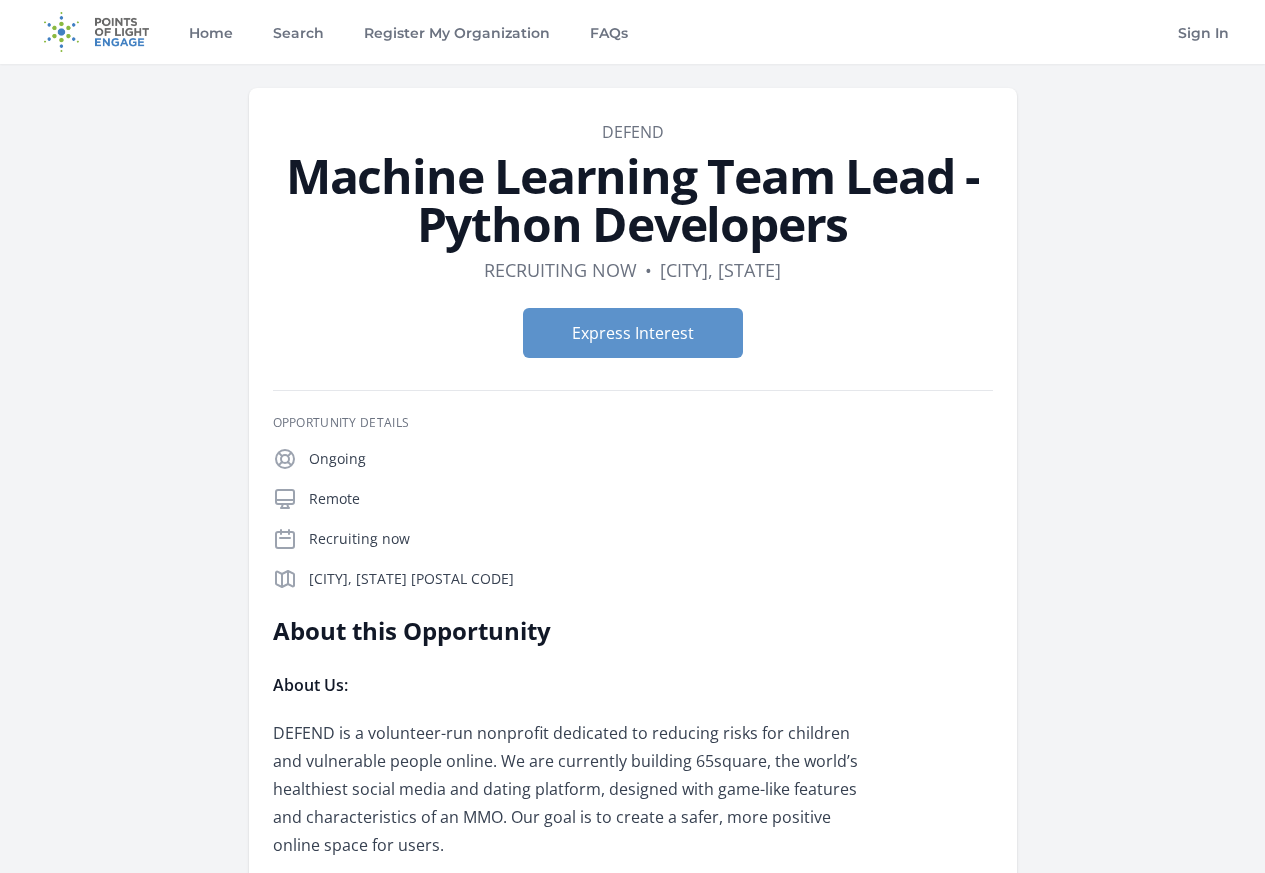 scroll, scrollTop: 0, scrollLeft: 0, axis: both 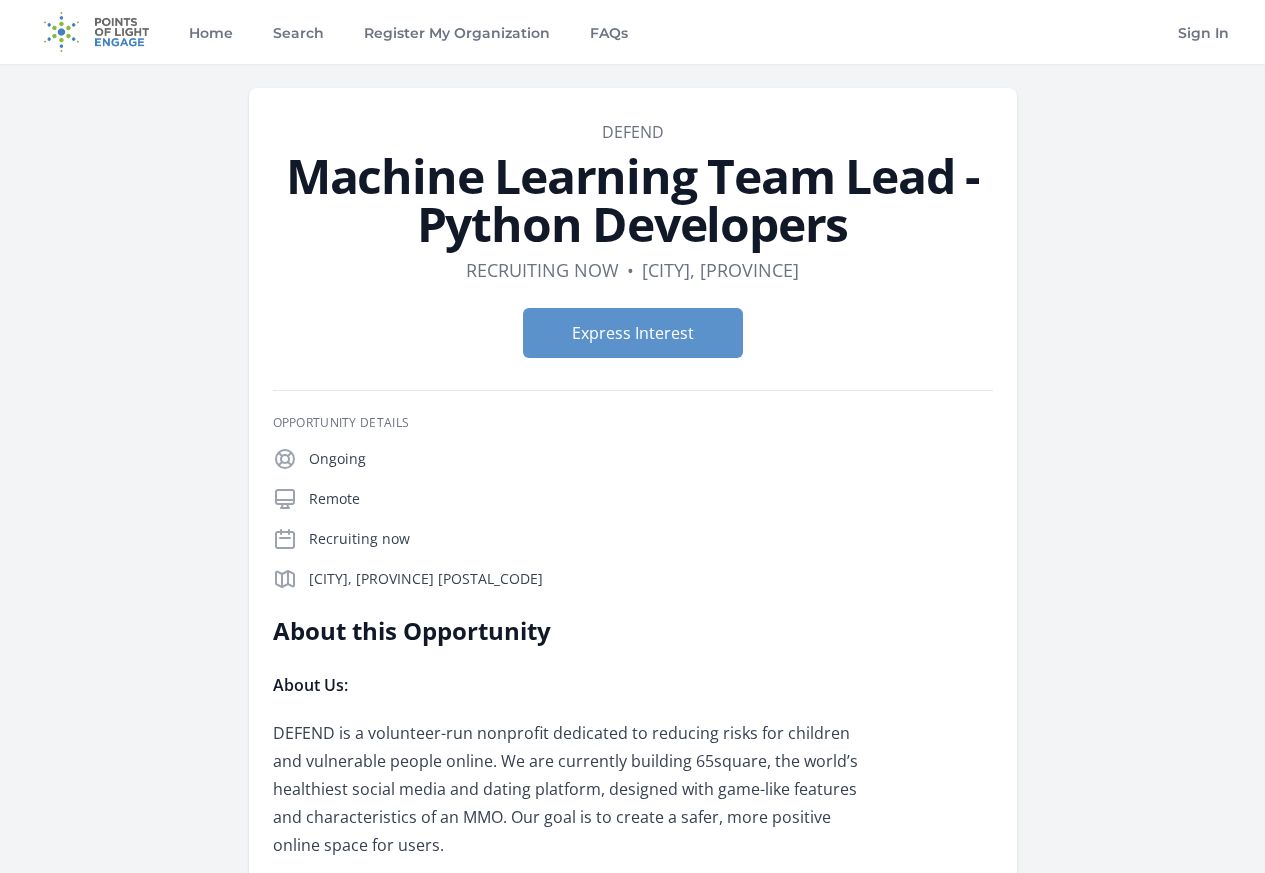 click on "Organization
DEFEND
Machine Learning Team Lead - Python Developers
Duration
Recruiting now
•
Location
Toronto, ON
Express Interest
." at bounding box center (633, 2062) 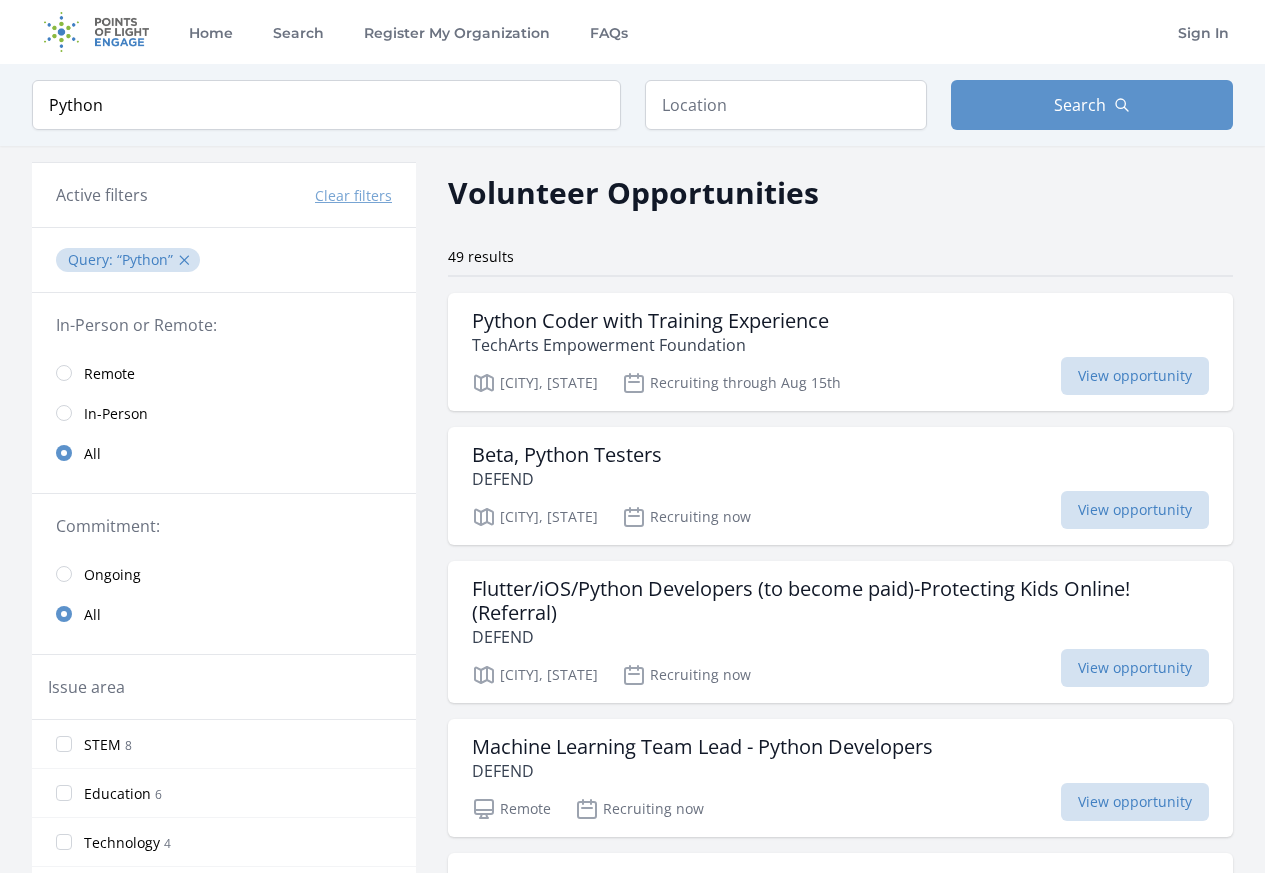 scroll, scrollTop: 0, scrollLeft: 0, axis: both 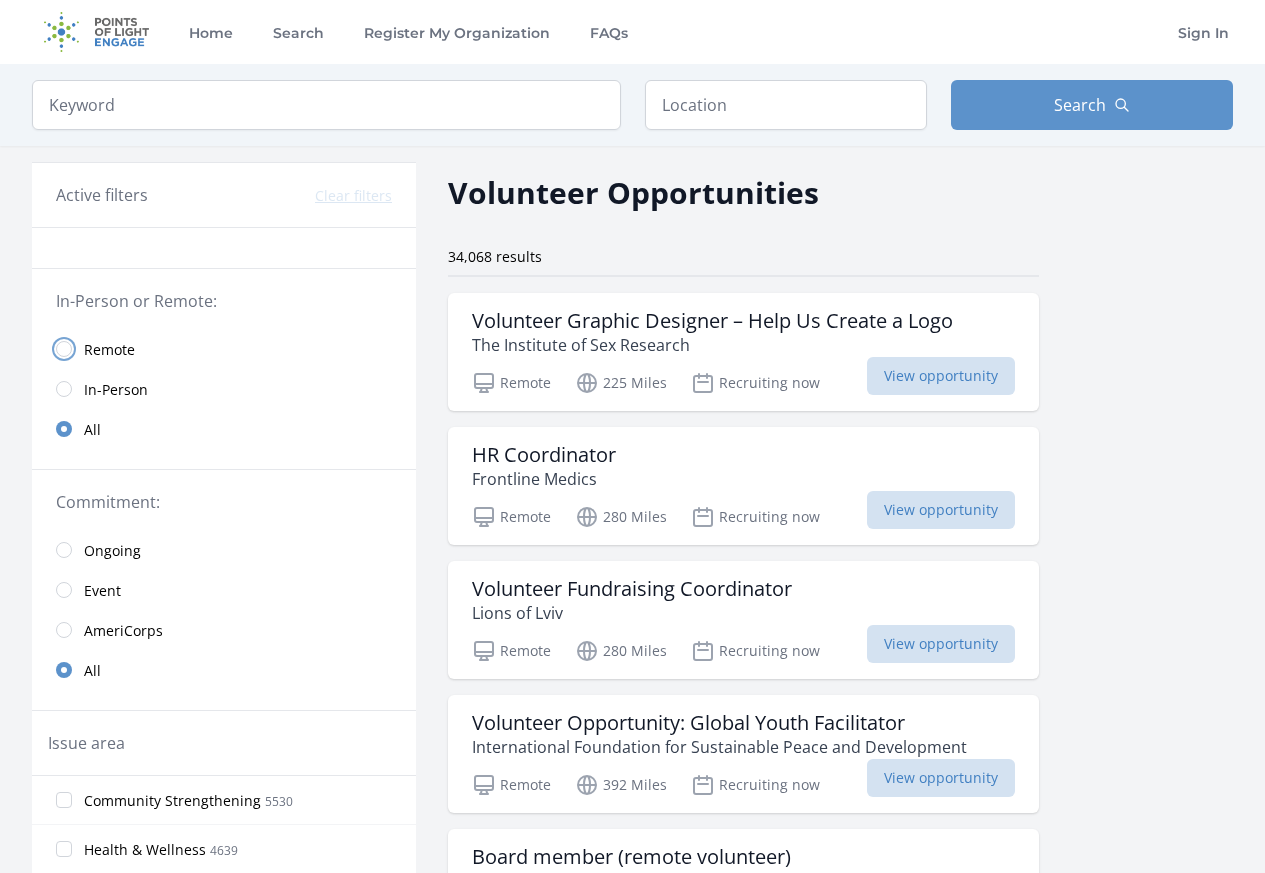 click at bounding box center (64, 349) 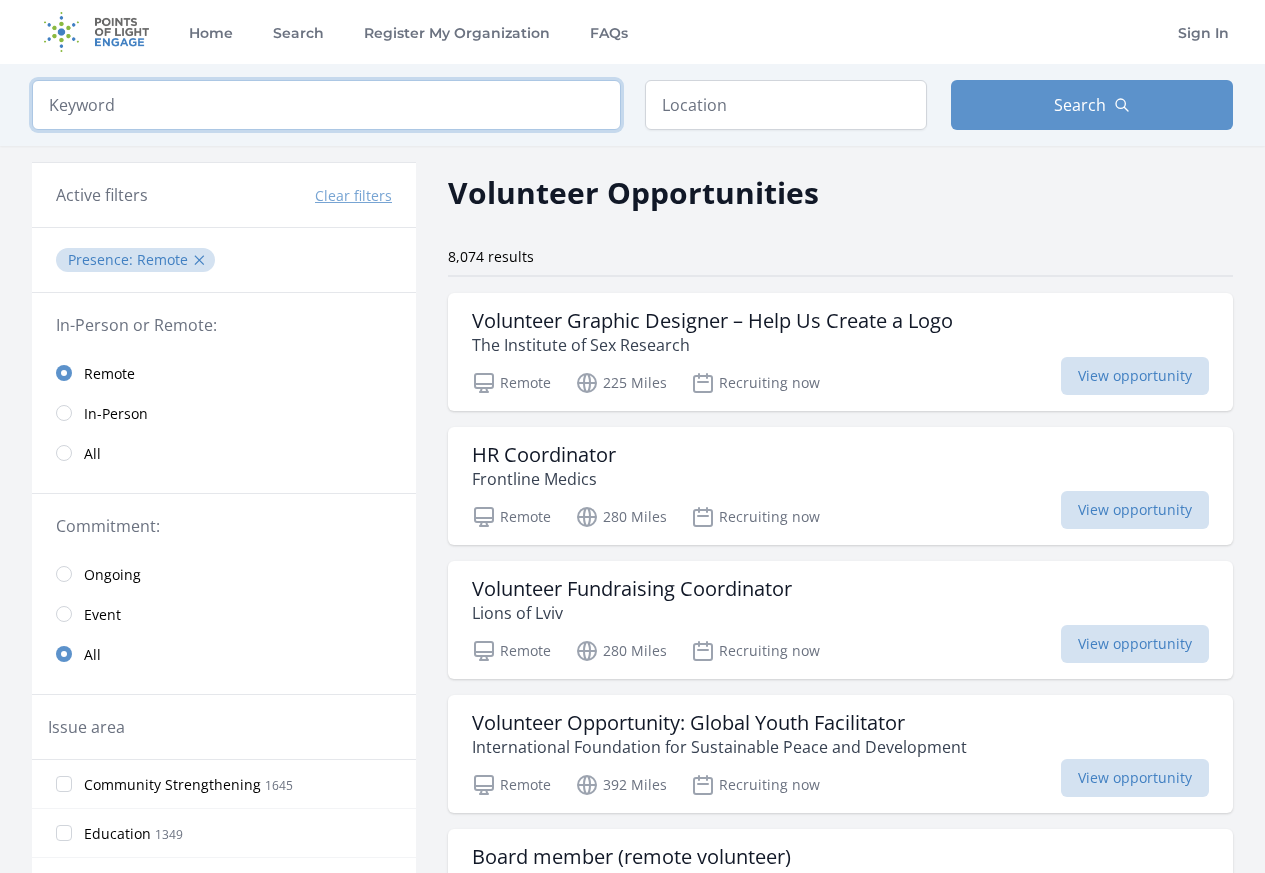 click at bounding box center (326, 105) 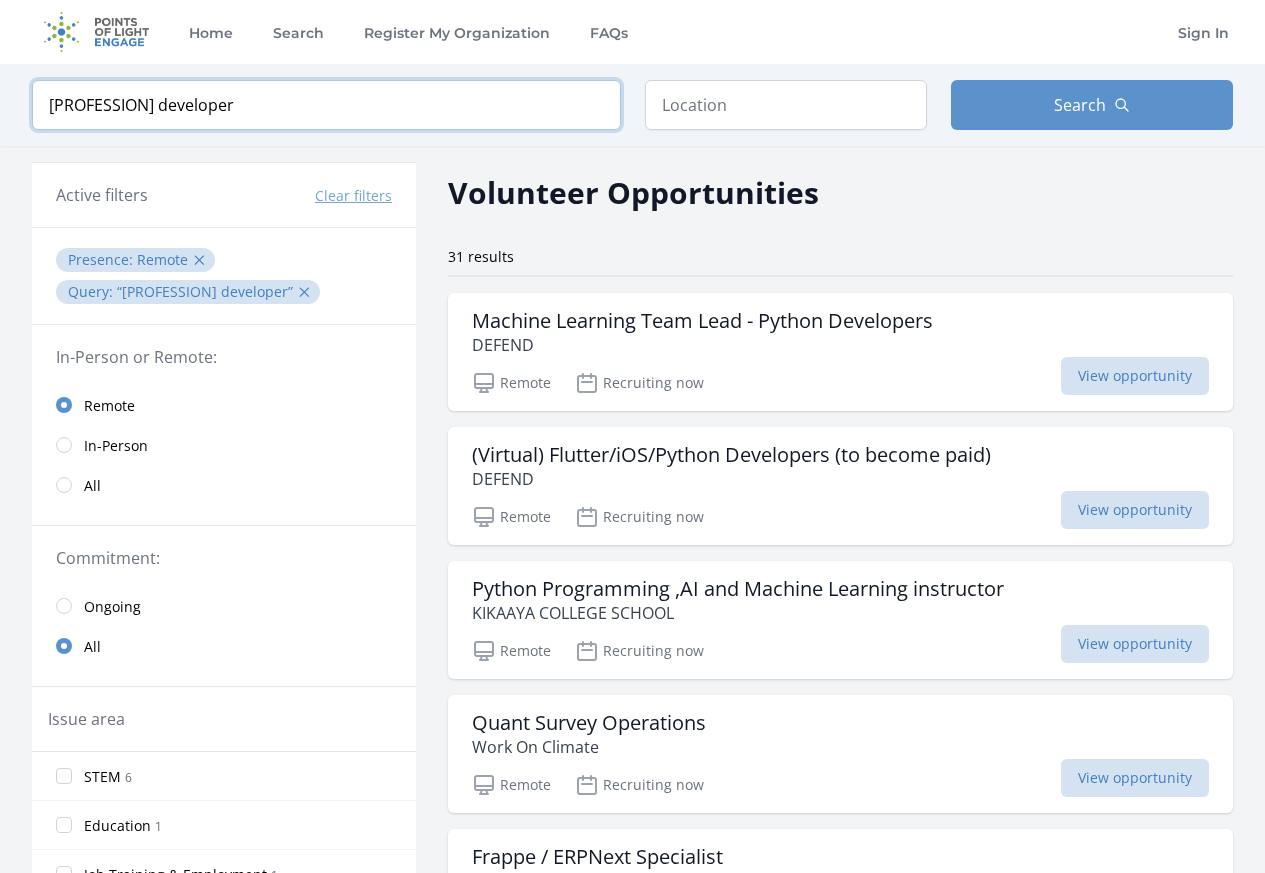 type on "Python developer" 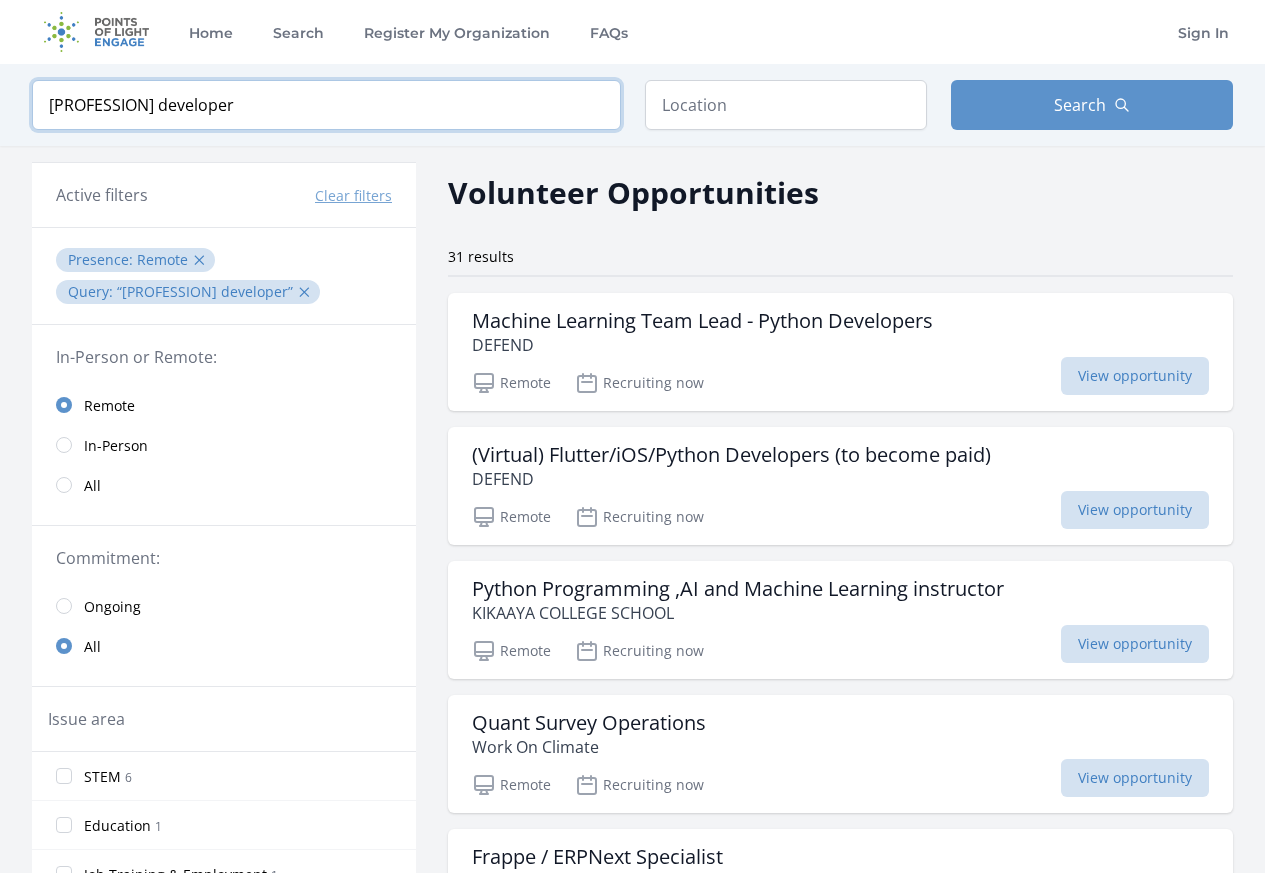 click at bounding box center [0, 0] 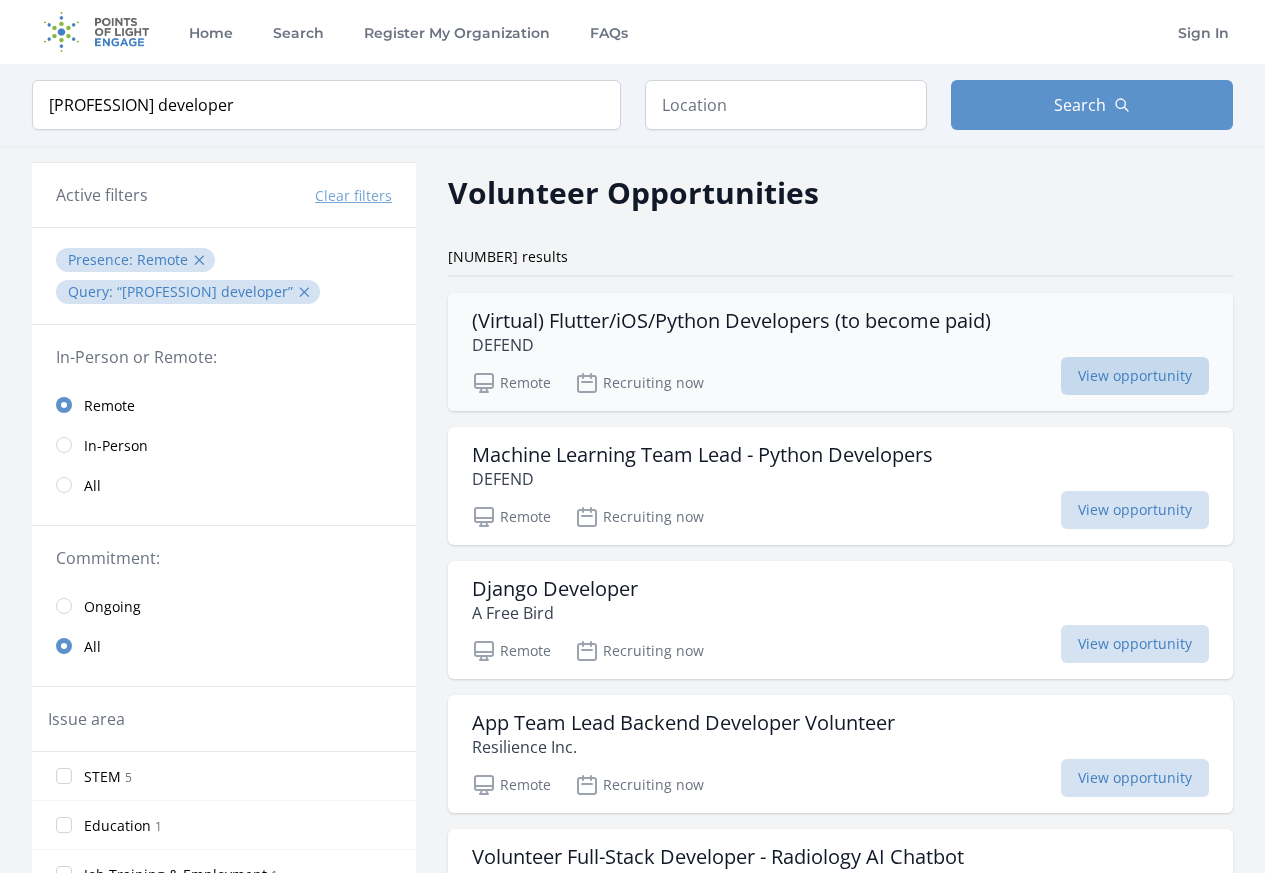 click on "View opportunity" at bounding box center (1135, 376) 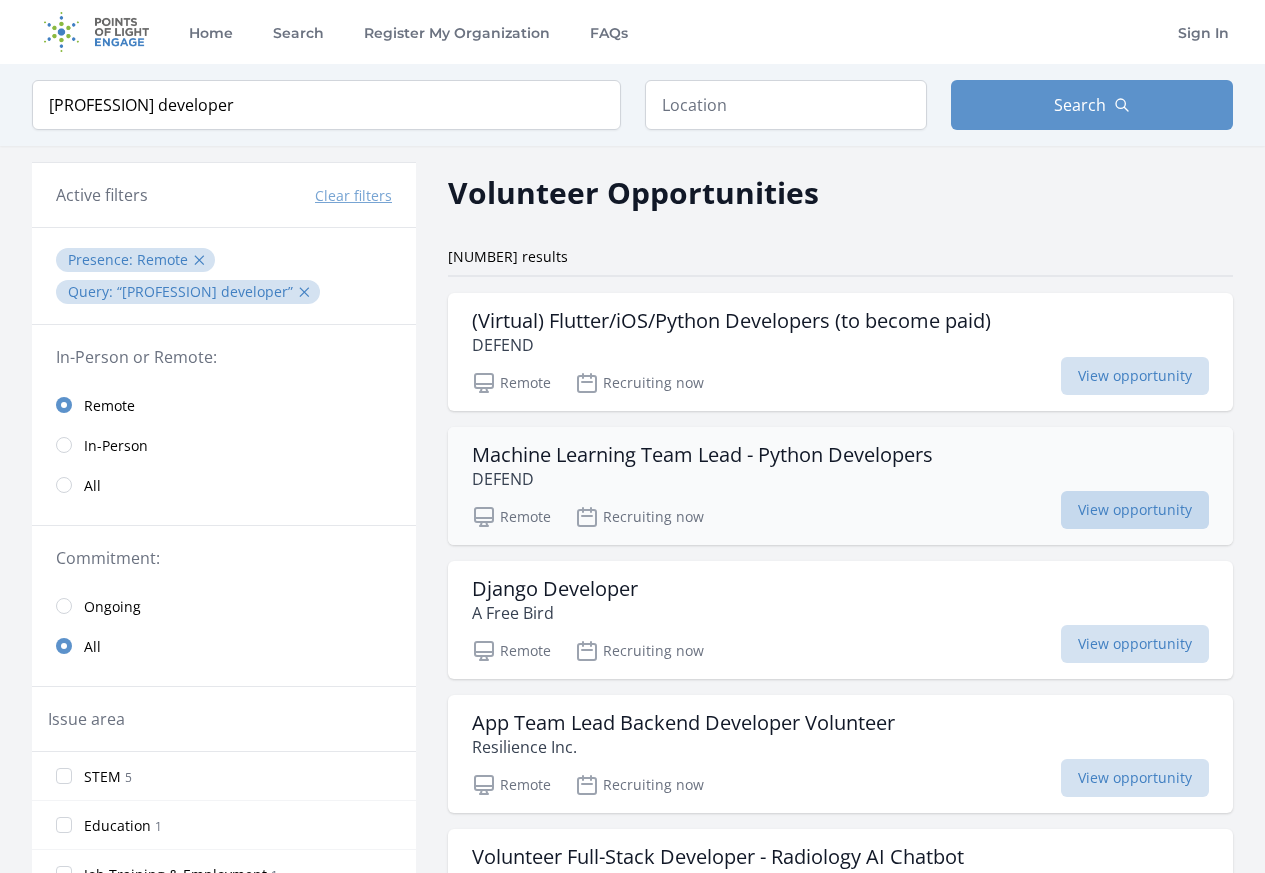 click on "View opportunity" at bounding box center [1135, 510] 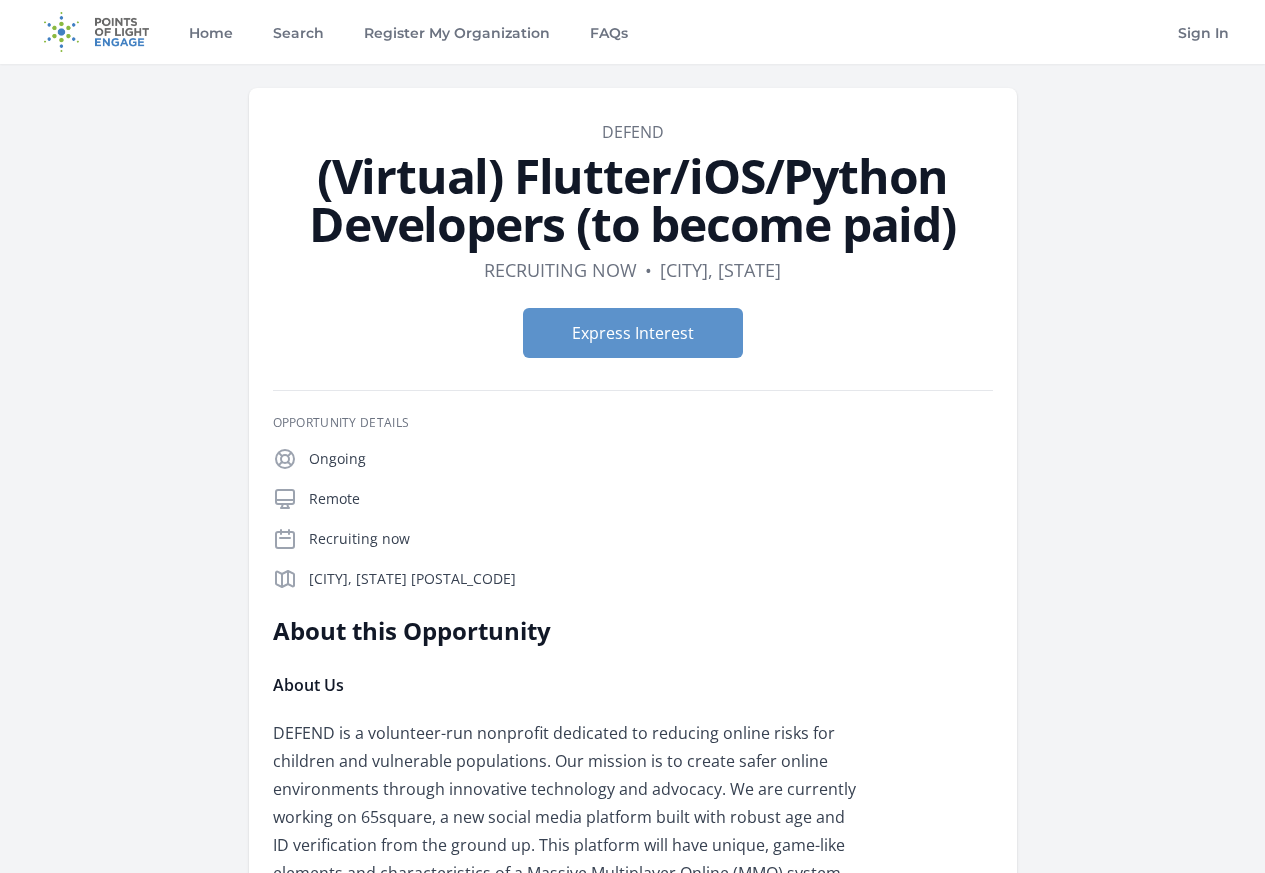 scroll, scrollTop: 0, scrollLeft: 0, axis: both 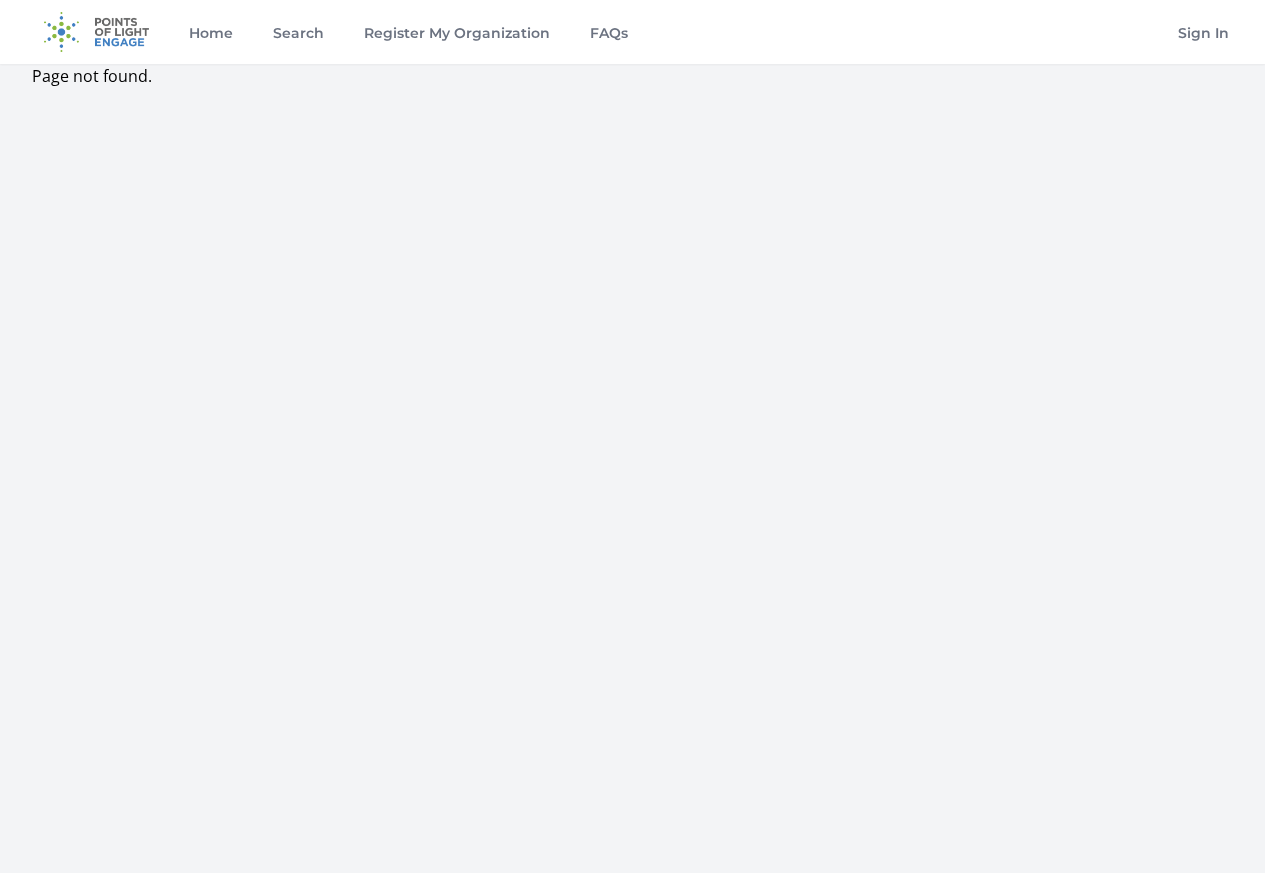drag, startPoint x: 1135, startPoint y: 643, endPoint x: 1250, endPoint y: 119, distance: 536.4709 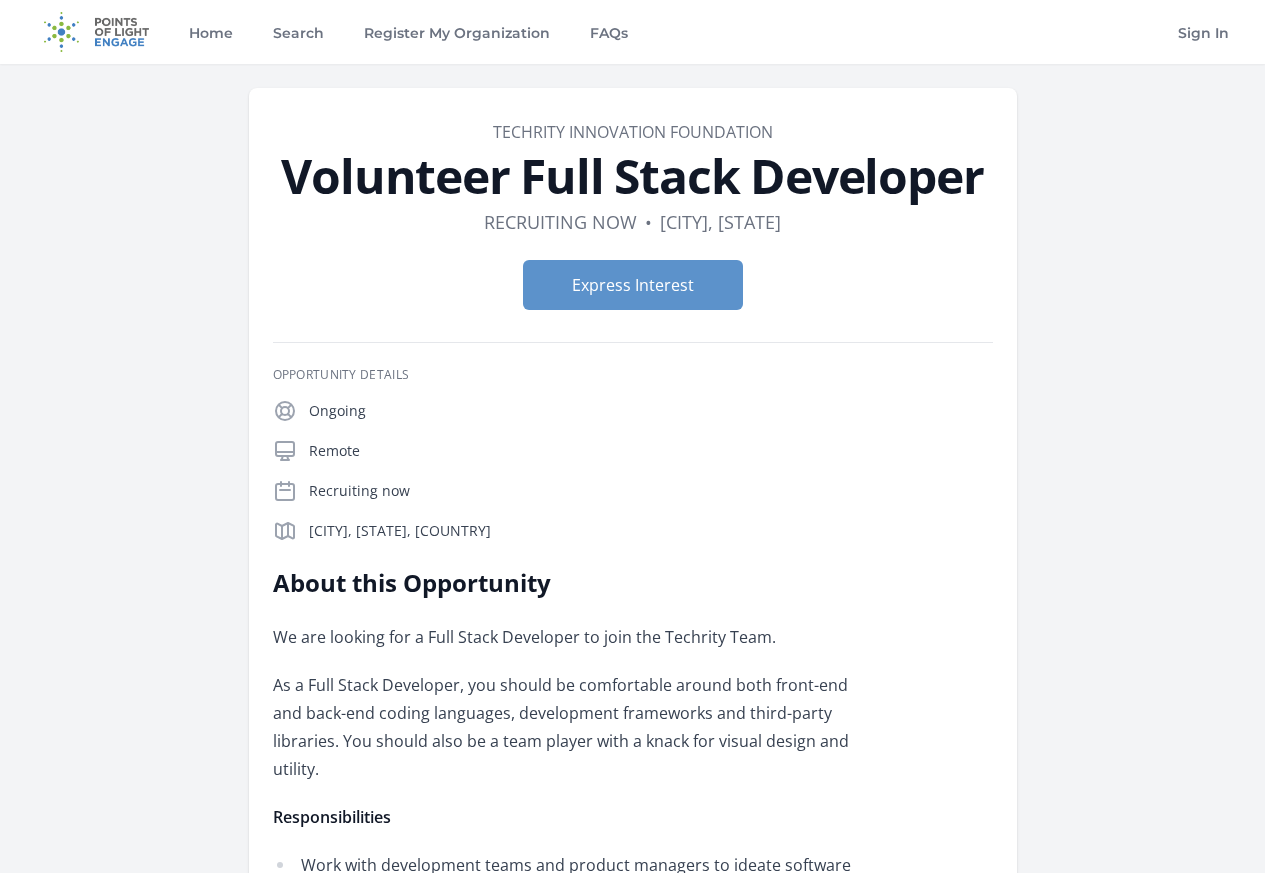 scroll, scrollTop: 0, scrollLeft: 0, axis: both 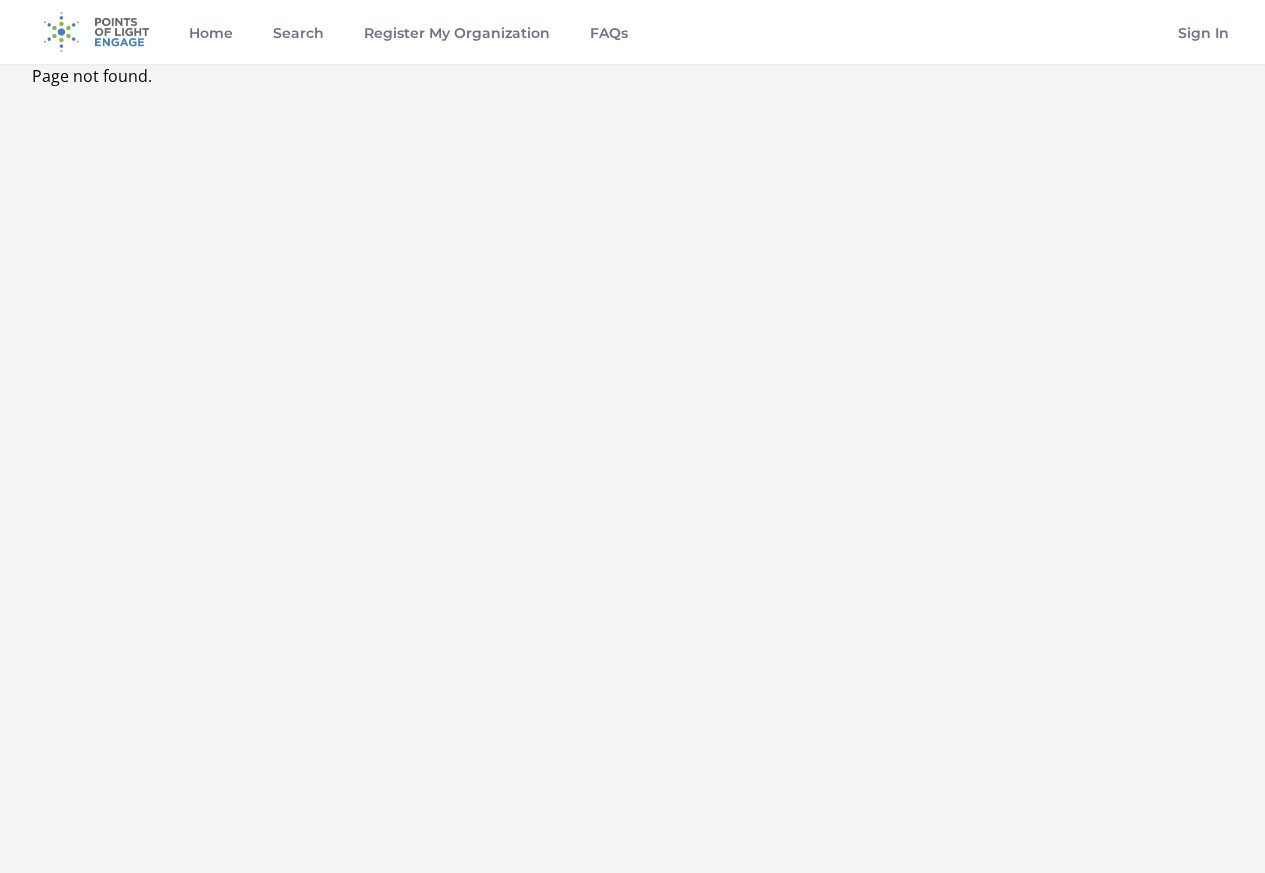 click on "Home
Search
Register My Organization
FAQs
Sign In" at bounding box center [632, 436] 